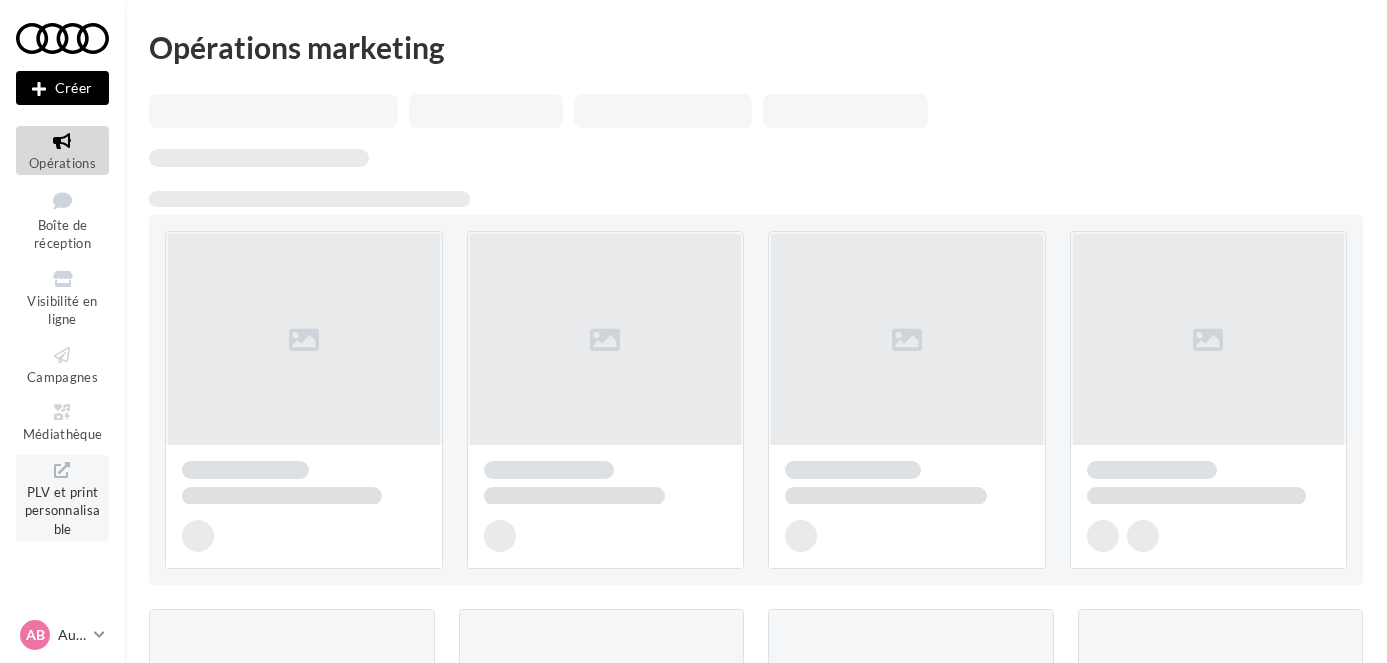 scroll, scrollTop: 0, scrollLeft: 0, axis: both 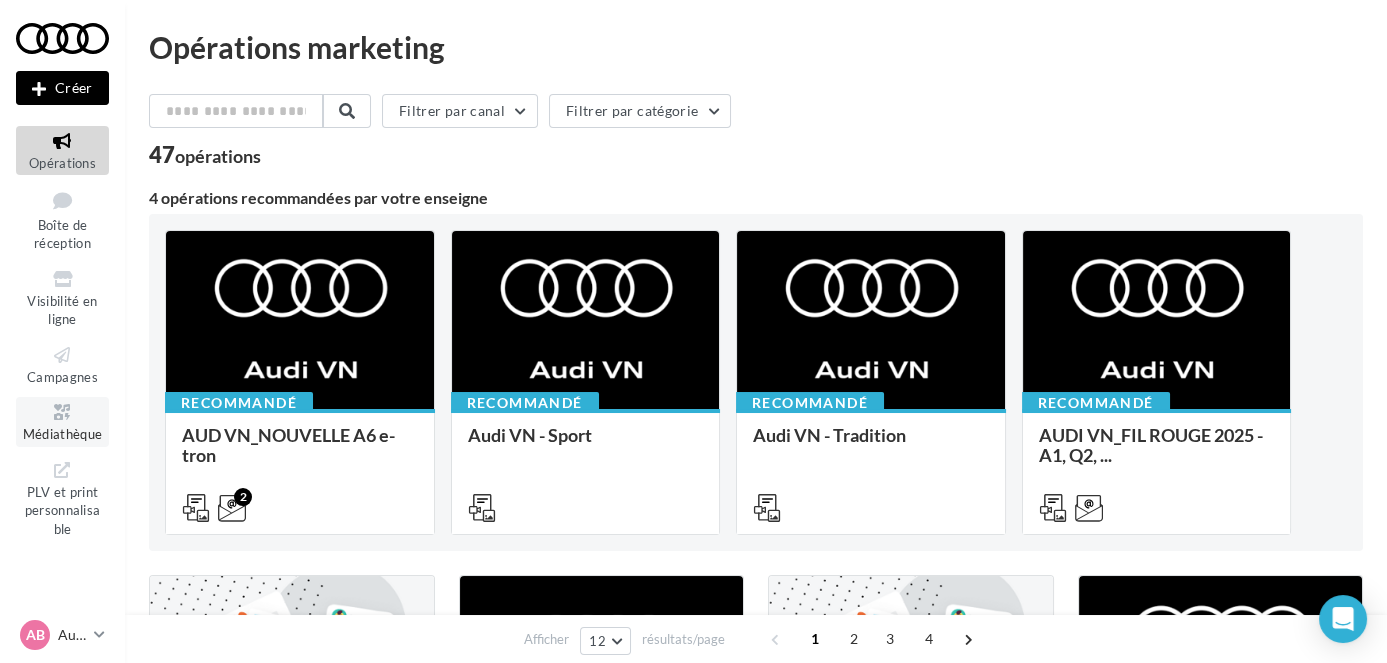 click on "Médiathèque" at bounding box center (63, 434) 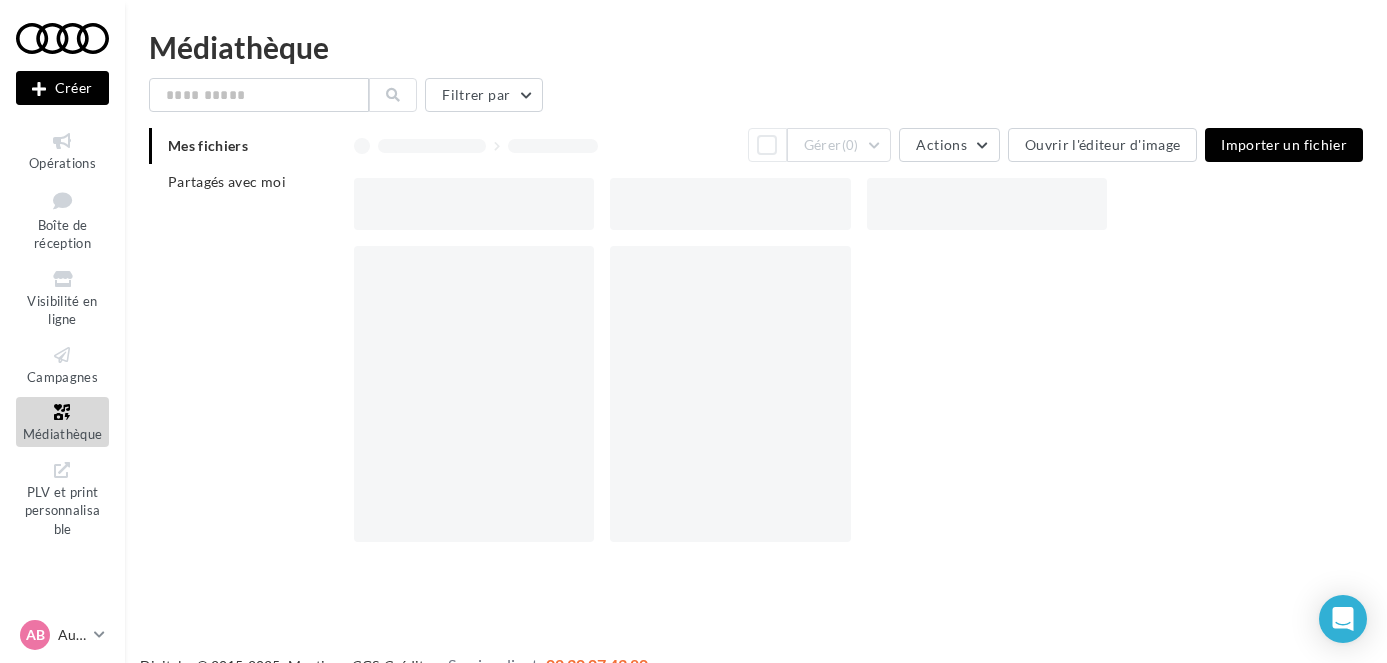 scroll, scrollTop: 0, scrollLeft: 0, axis: both 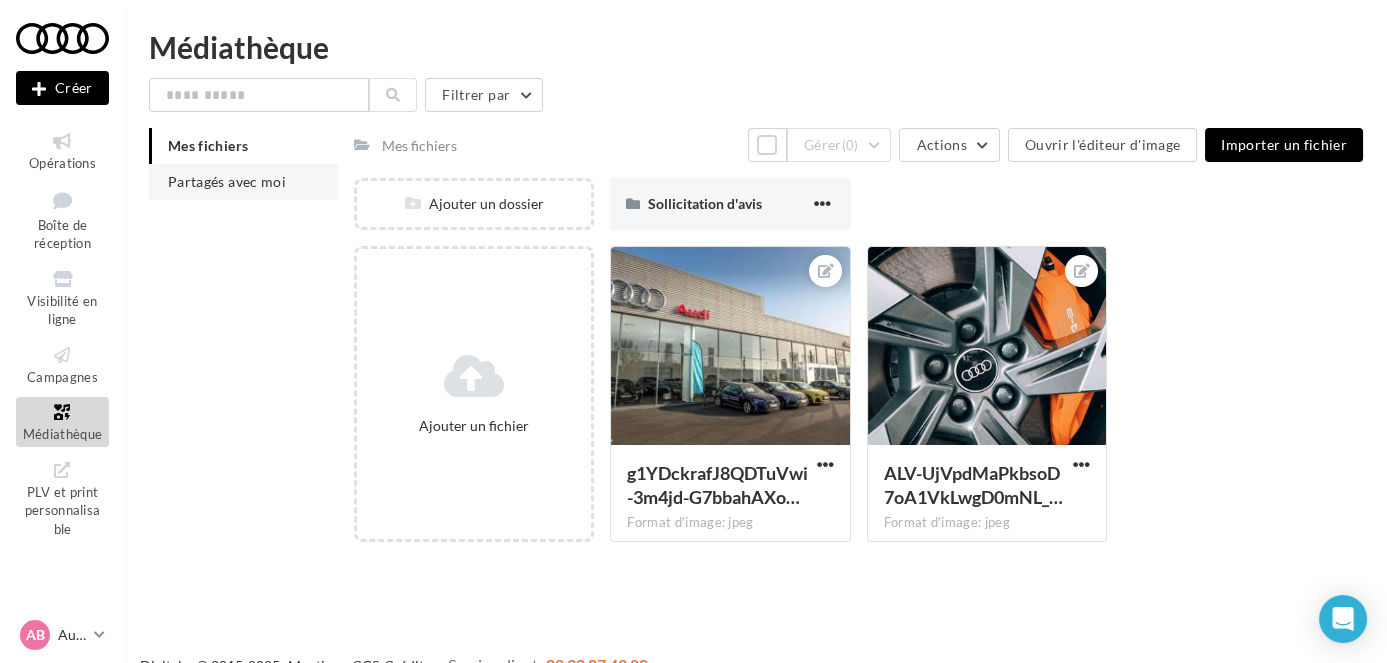 click on "Partagés avec moi" at bounding box center (227, 181) 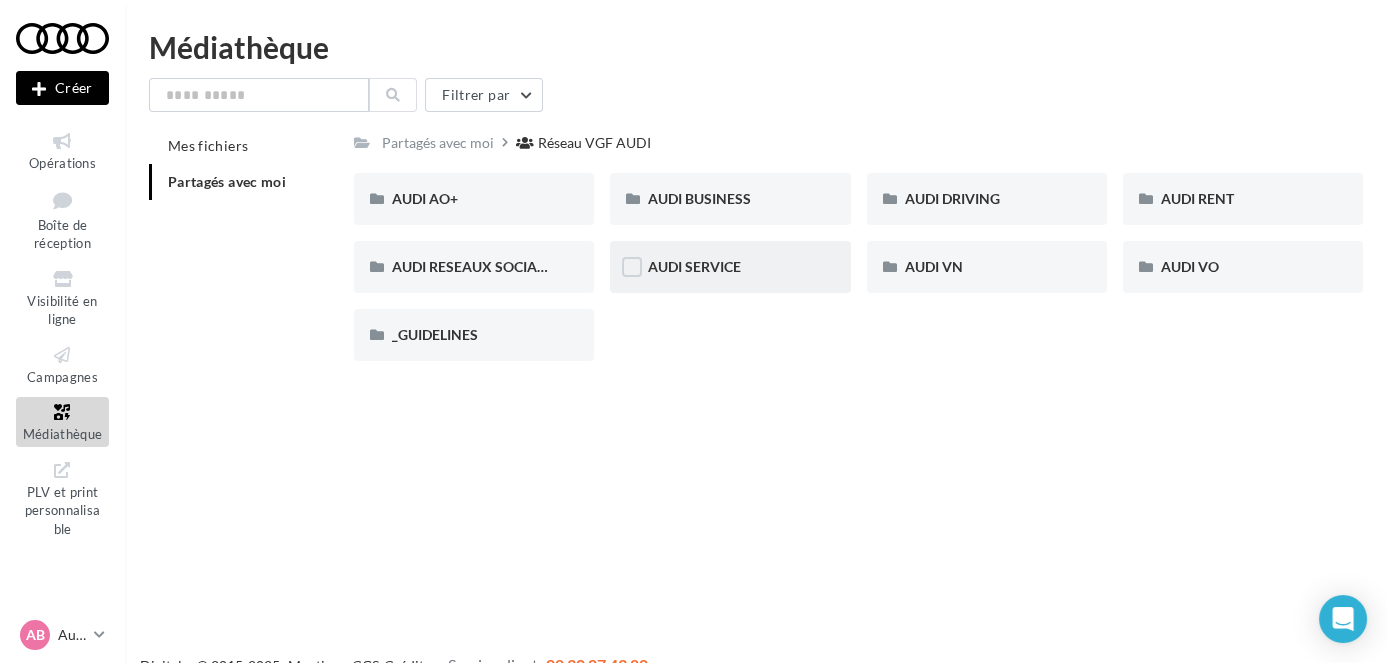 click on "AUDI SERVICE" at bounding box center [474, 199] 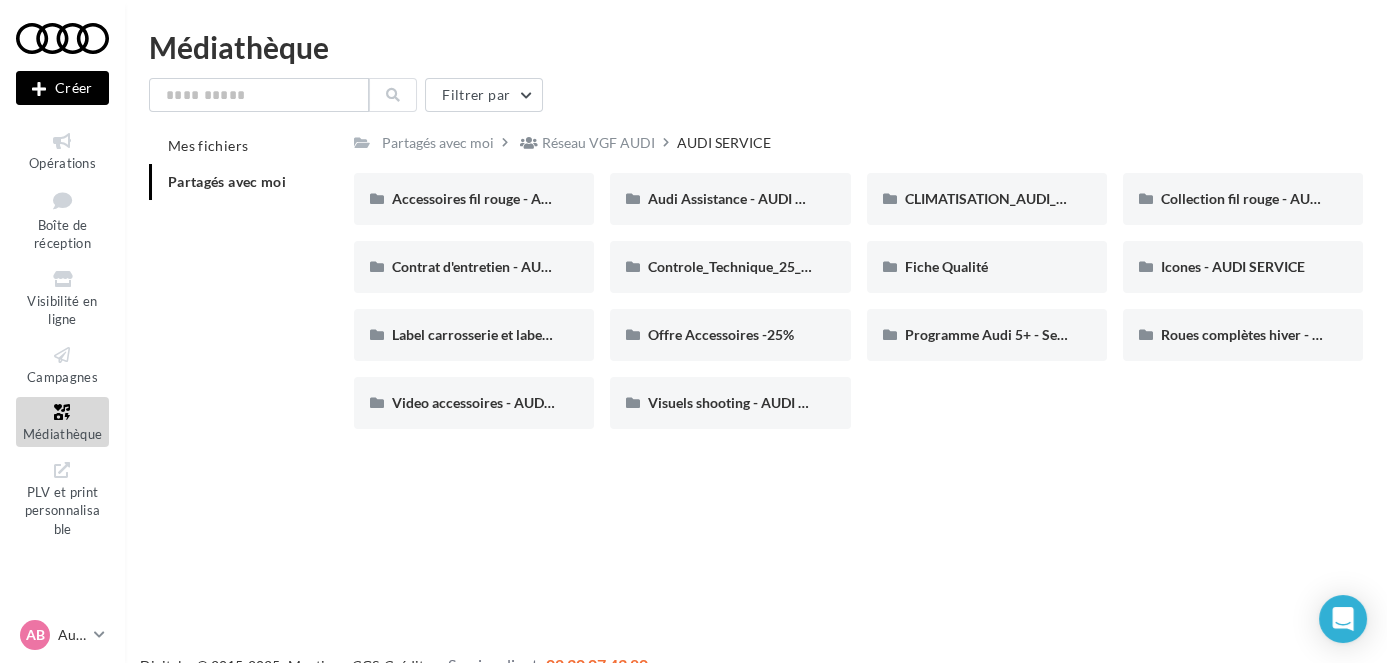 click on "Accessoires fil rouge -  AUDI SERVICE            Accessoires fil rouge -  AUDI SERVICE
Audi Assistance - AUDI SERVICE            Audi Assistance - AUDI SERVICE
CLIMATISATION_AUDI_SERVICE            CLIMATISATION_AUDI_SERVICE
Collection fil rouge - AUDI SERVICE            Collection fil rouge - AUDI SERVICE
Contrat d'entretien - AUDI SERVICE            Contrat d'entretien - AUDI SERVICE
Controle_Technique_25_AUDI_SERVICE            Controle_Technique_25_AUDI_SERVICE
Fiche Qualité            Fiche Qualité
Icones - AUDI SERVICE            Icones - AUDI SERVICE" at bounding box center (866, 309) 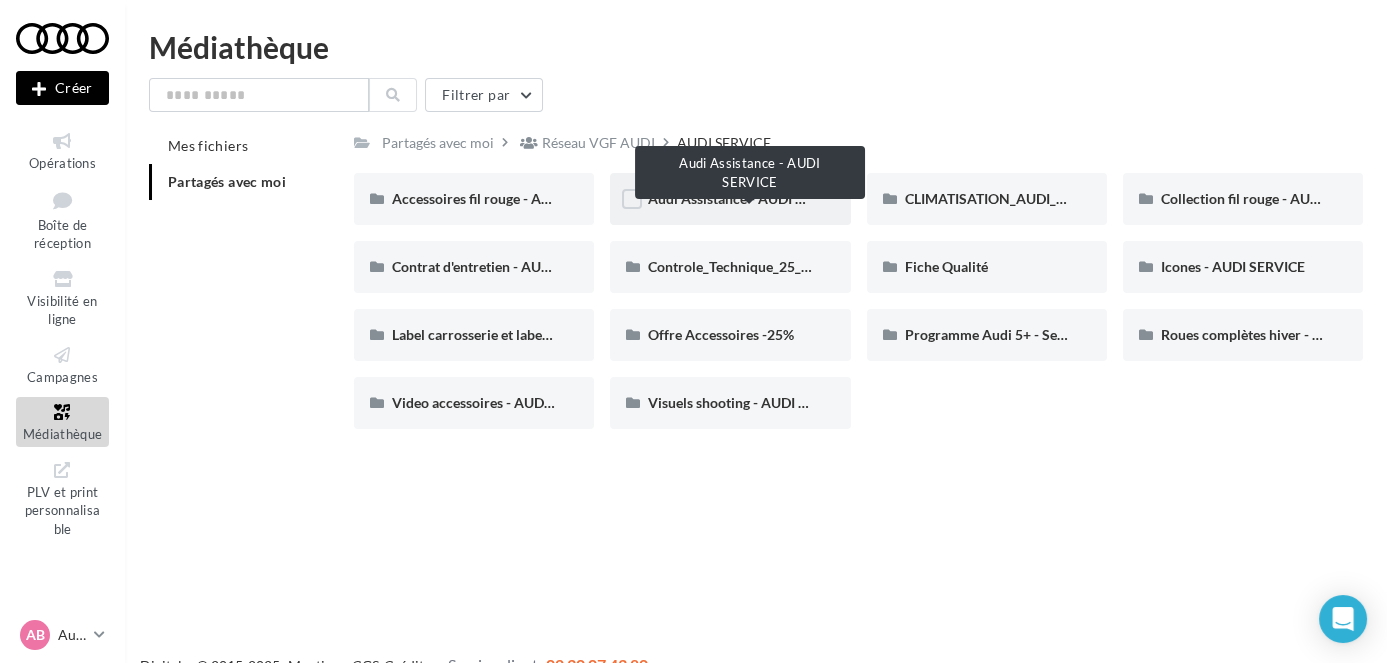 click on "Audi Assistance - AUDI SERVICE" at bounding box center (749, 198) 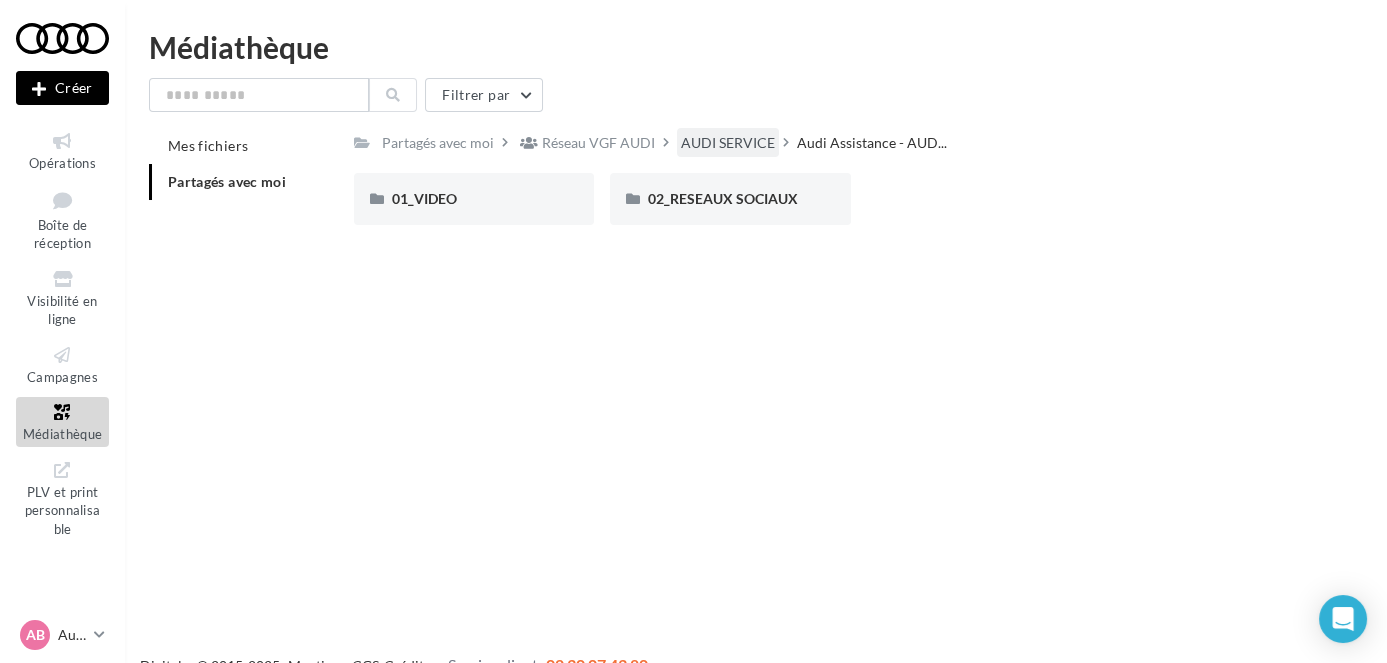 click on "AUDI SERVICE" at bounding box center (438, 142) 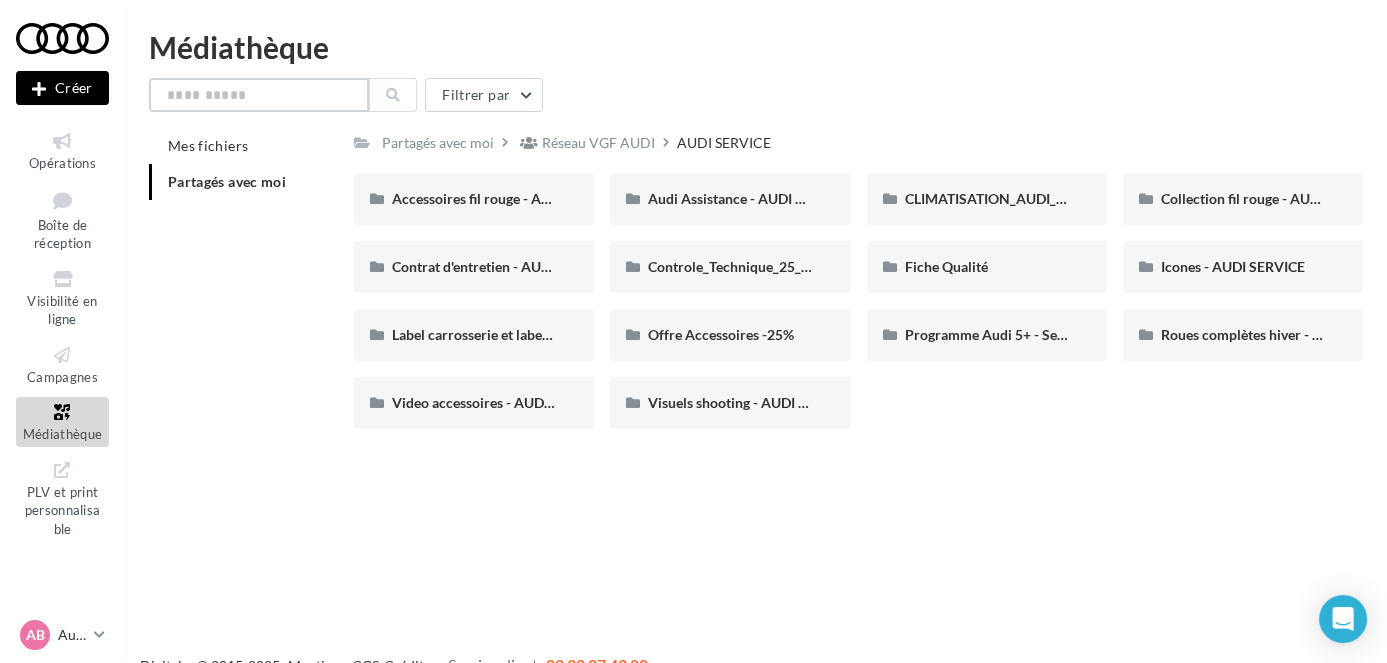 click at bounding box center (259, 95) 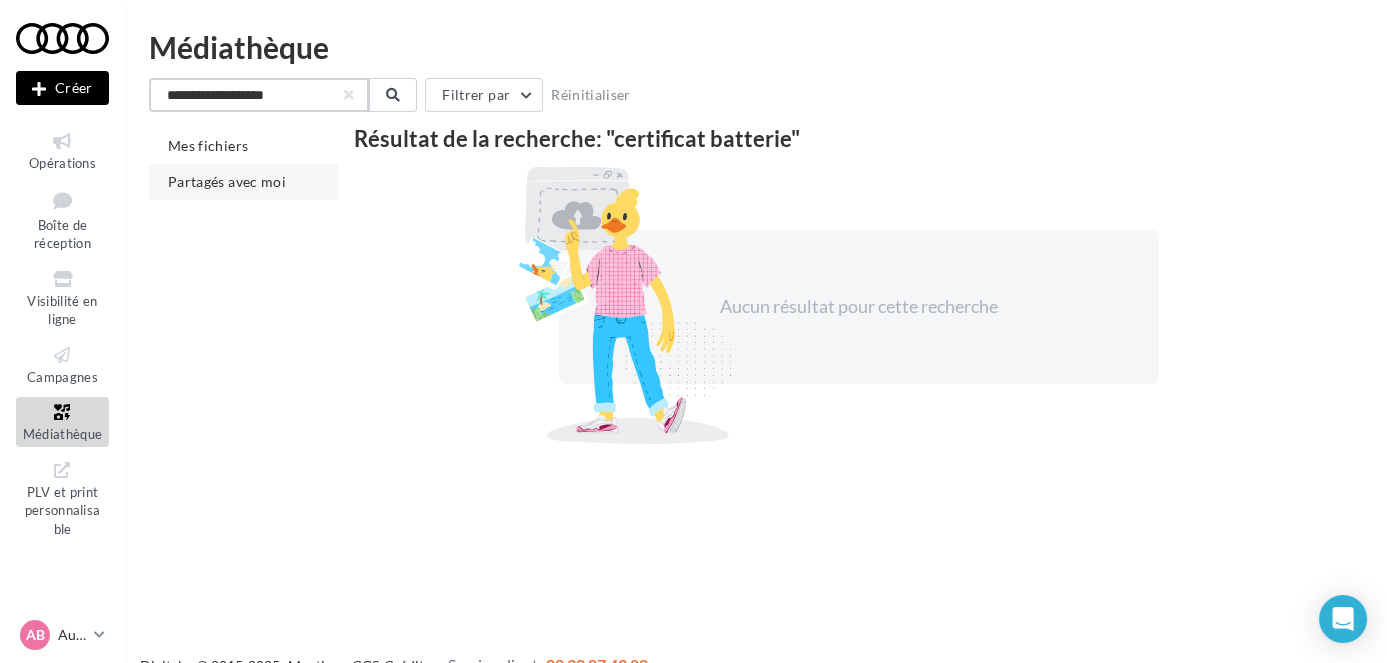 type on "**********" 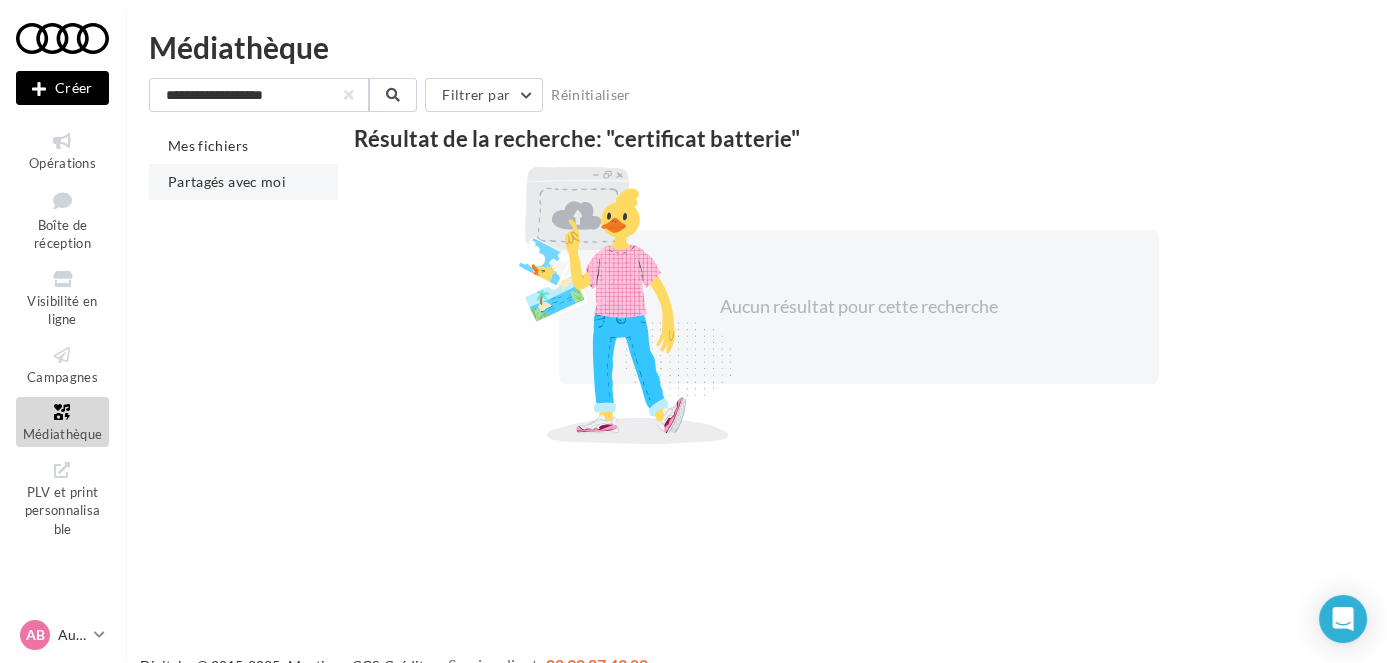 click on "Partagés avec moi" at bounding box center [208, 145] 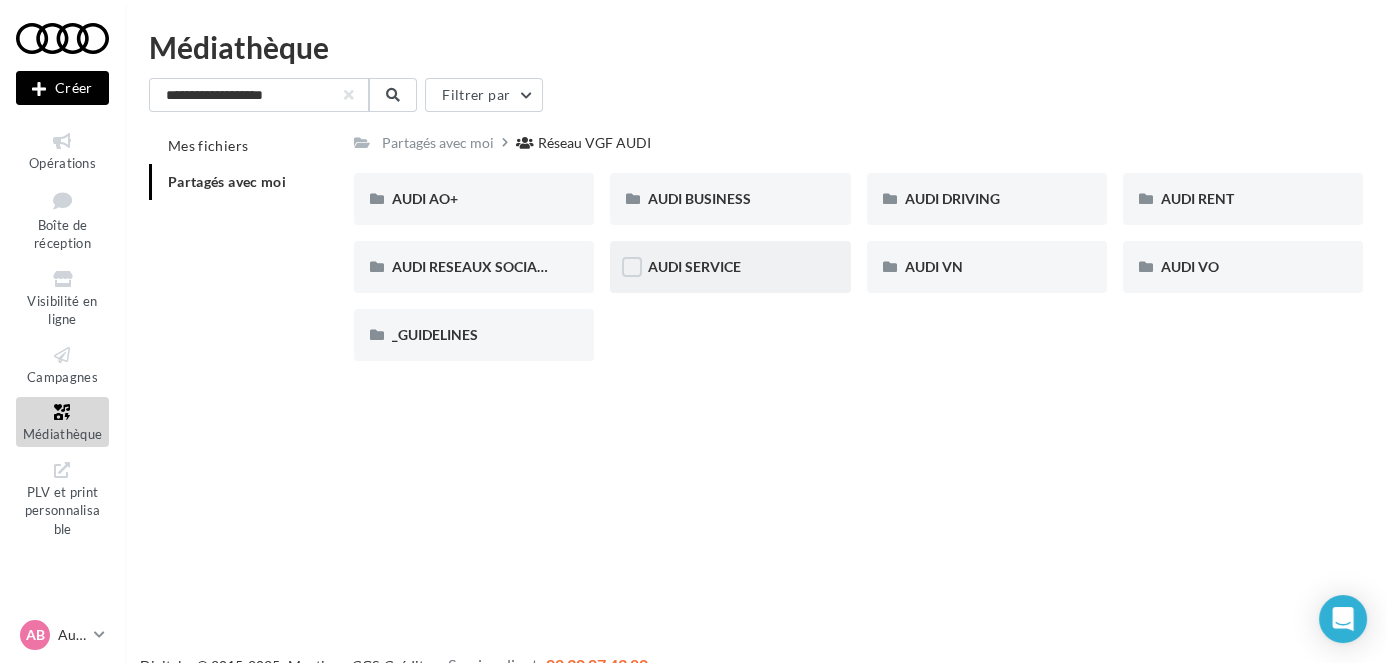 click on "AUDI SERVICE" at bounding box center [474, 199] 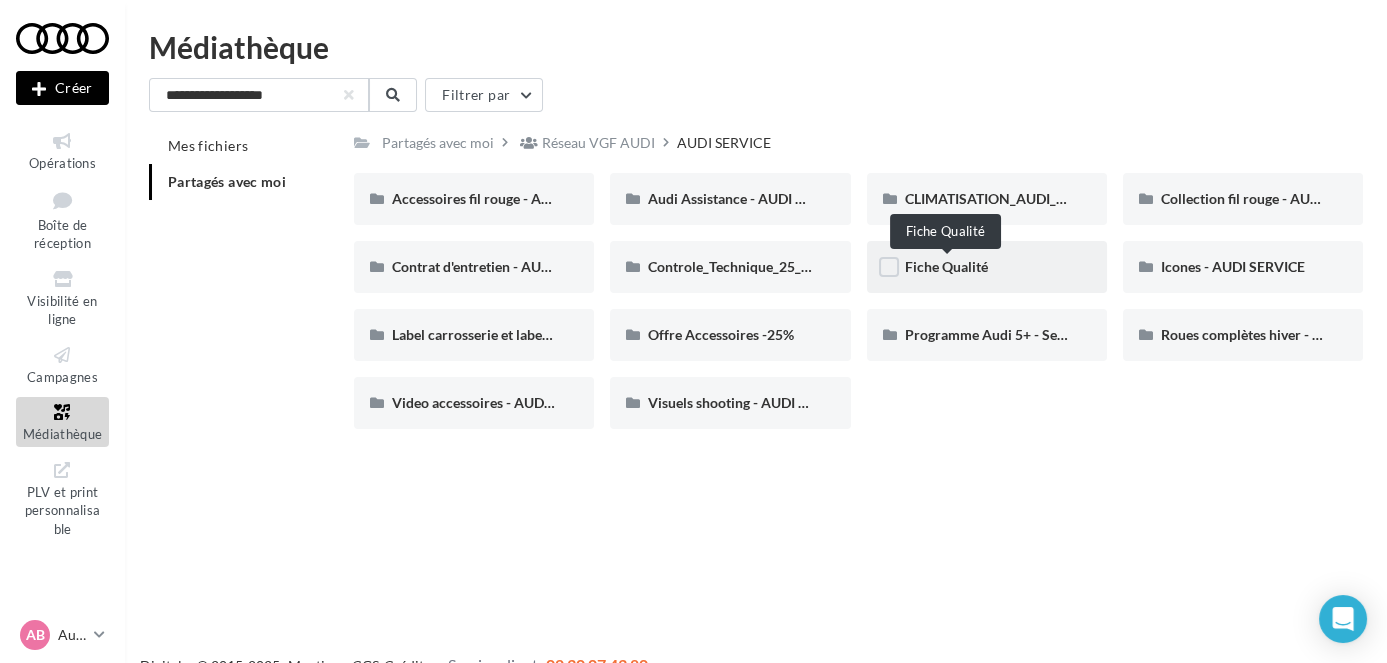 click on "Fiche Qualité" at bounding box center [946, 266] 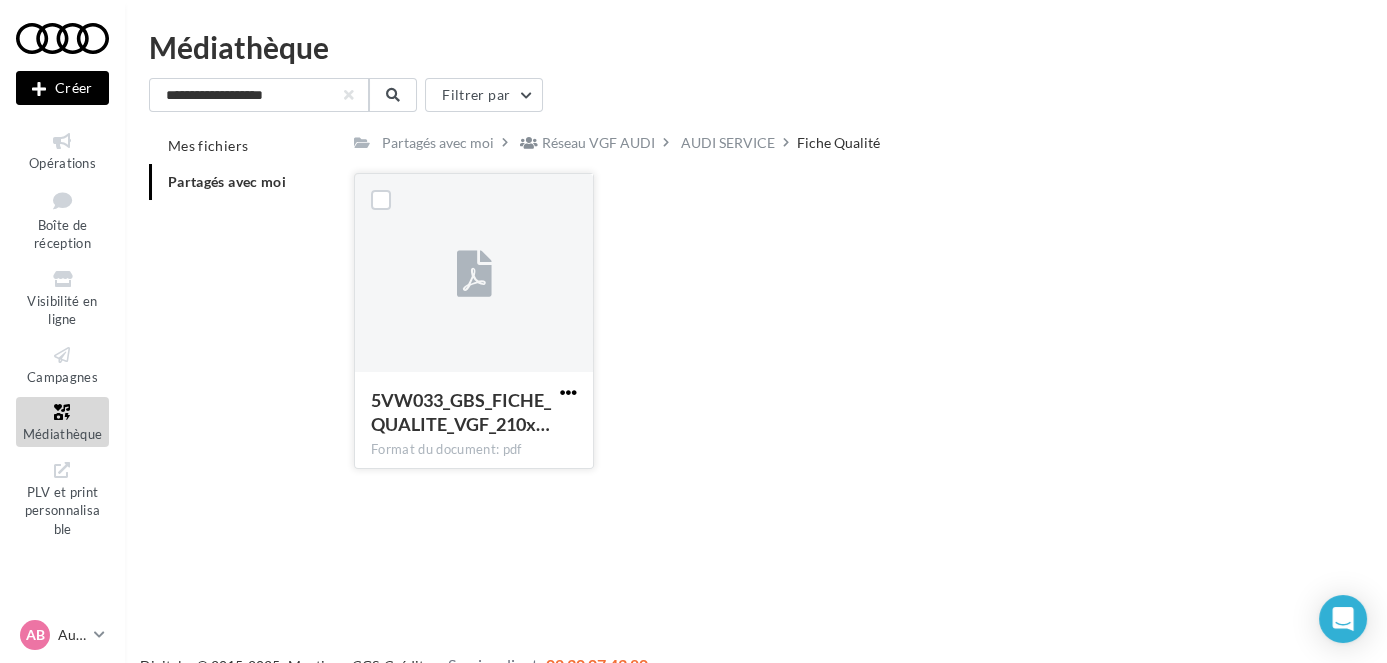 click at bounding box center [568, 392] 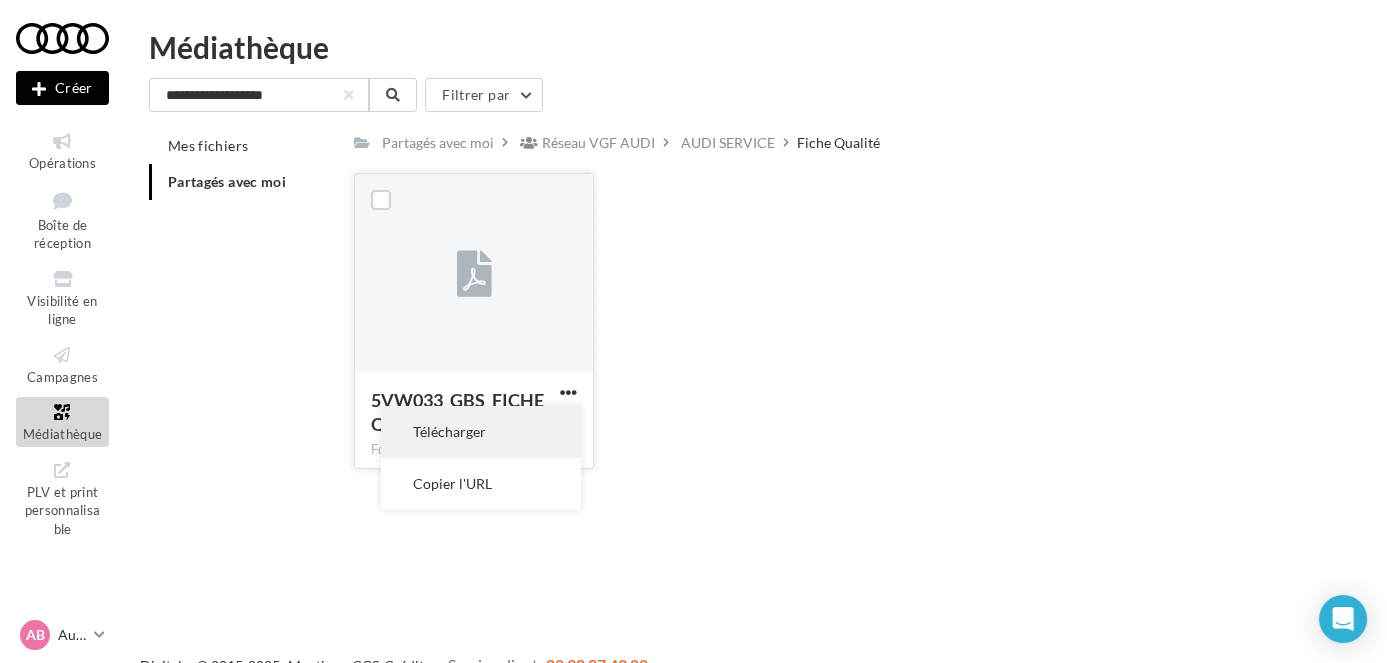 click on "Télécharger" at bounding box center (481, 432) 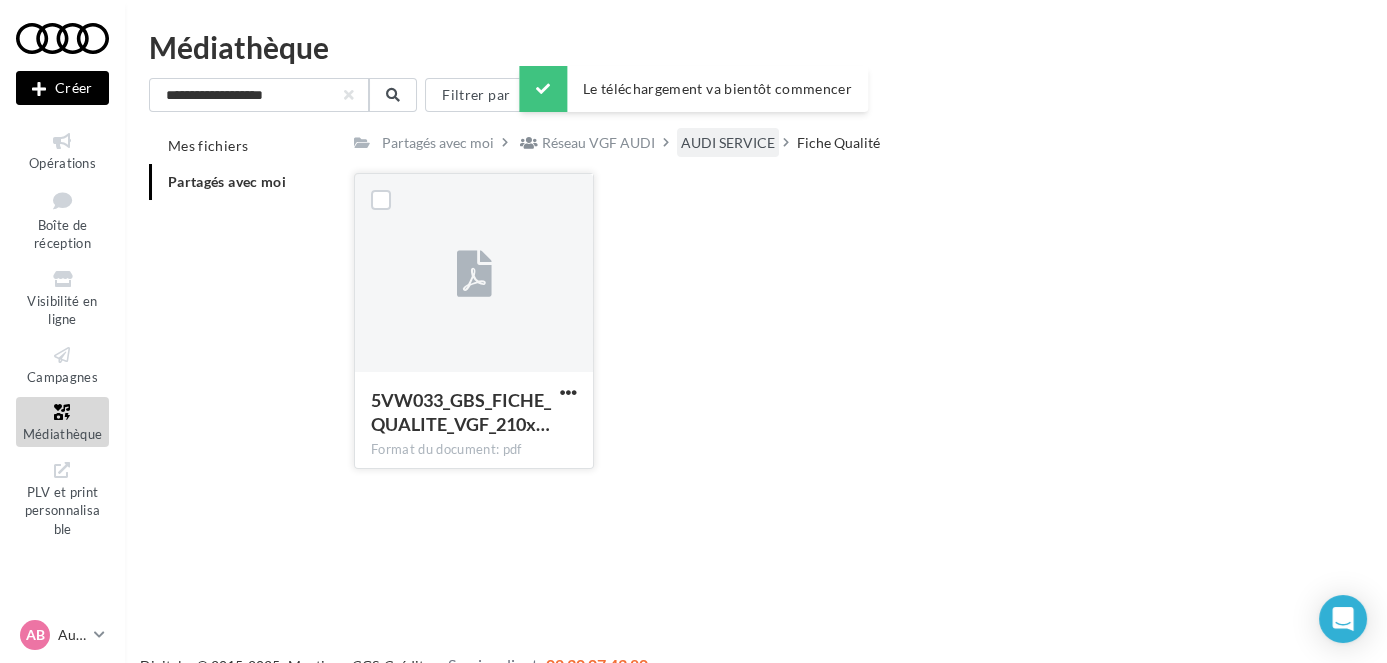 click on "AUDI SERVICE" at bounding box center (438, 142) 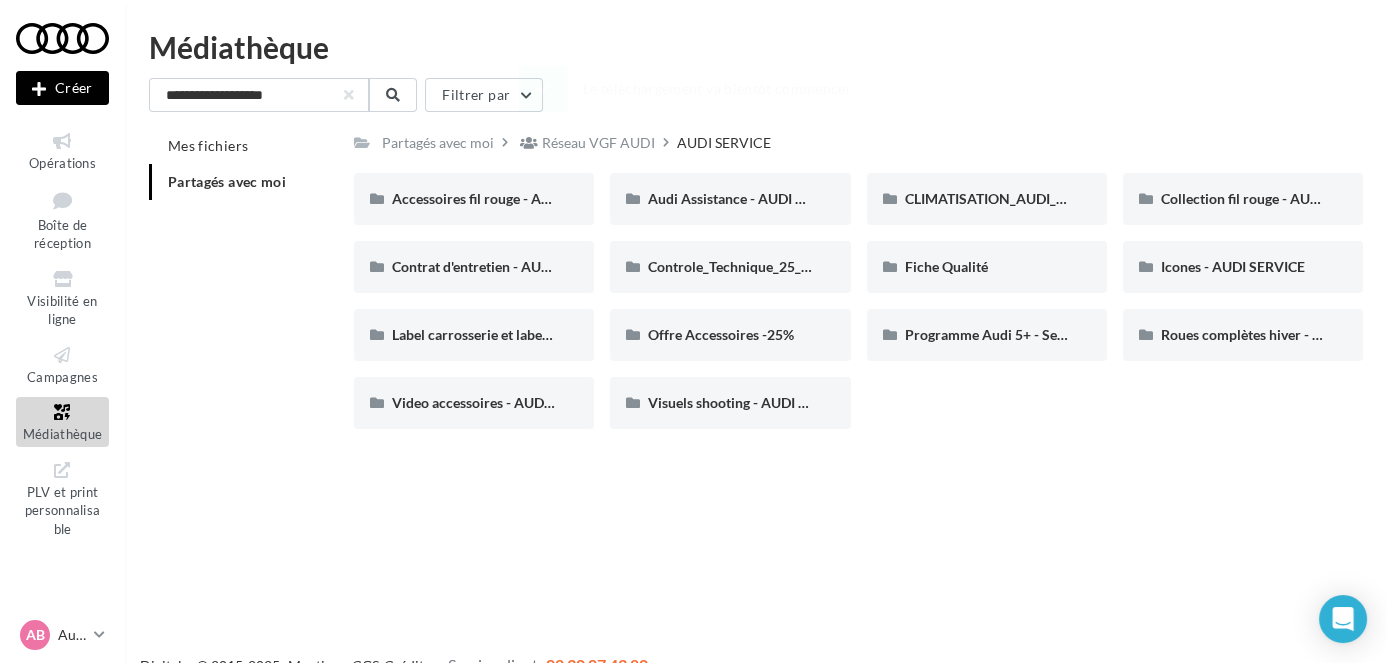 click on "Nouvelle campagne
Créer
Opérations
Boîte de réception
Visibilité en ligne
Campagnes
Médiathèque" at bounding box center (693, 363) 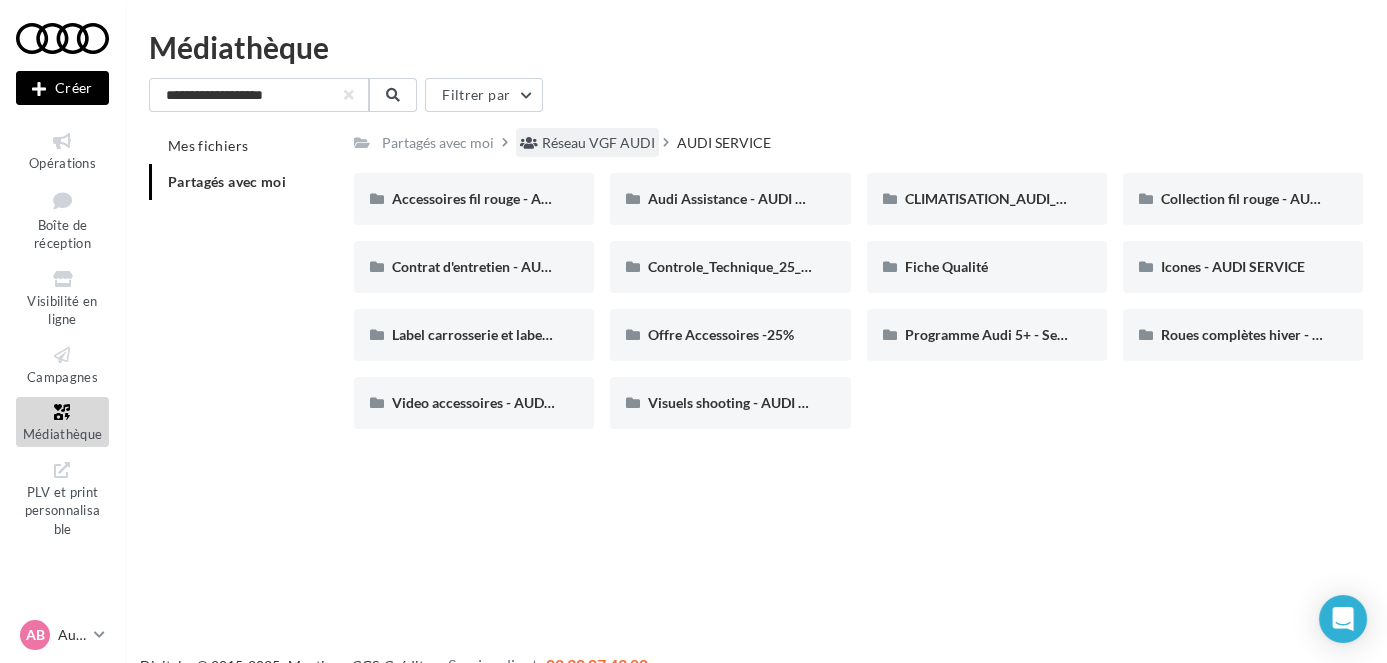 click on "Réseau VGF AUDI" at bounding box center [598, 143] 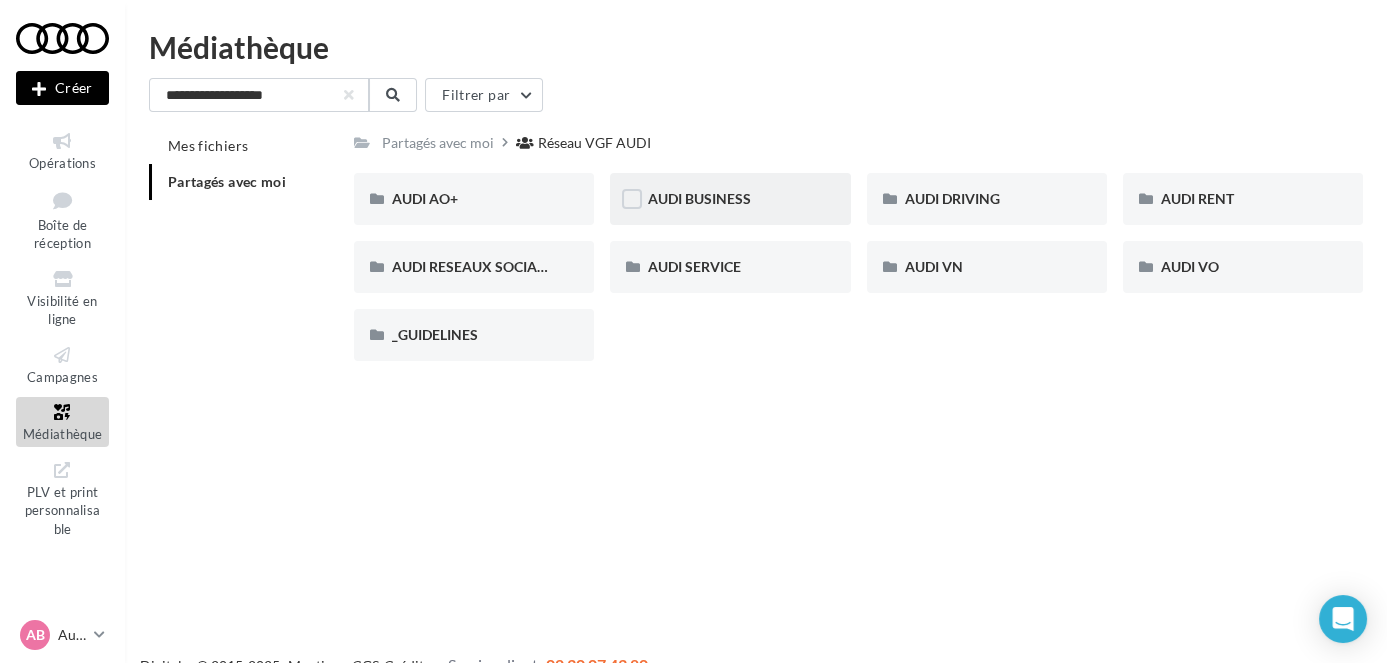 click on "AUDI BUSINESS" at bounding box center (474, 199) 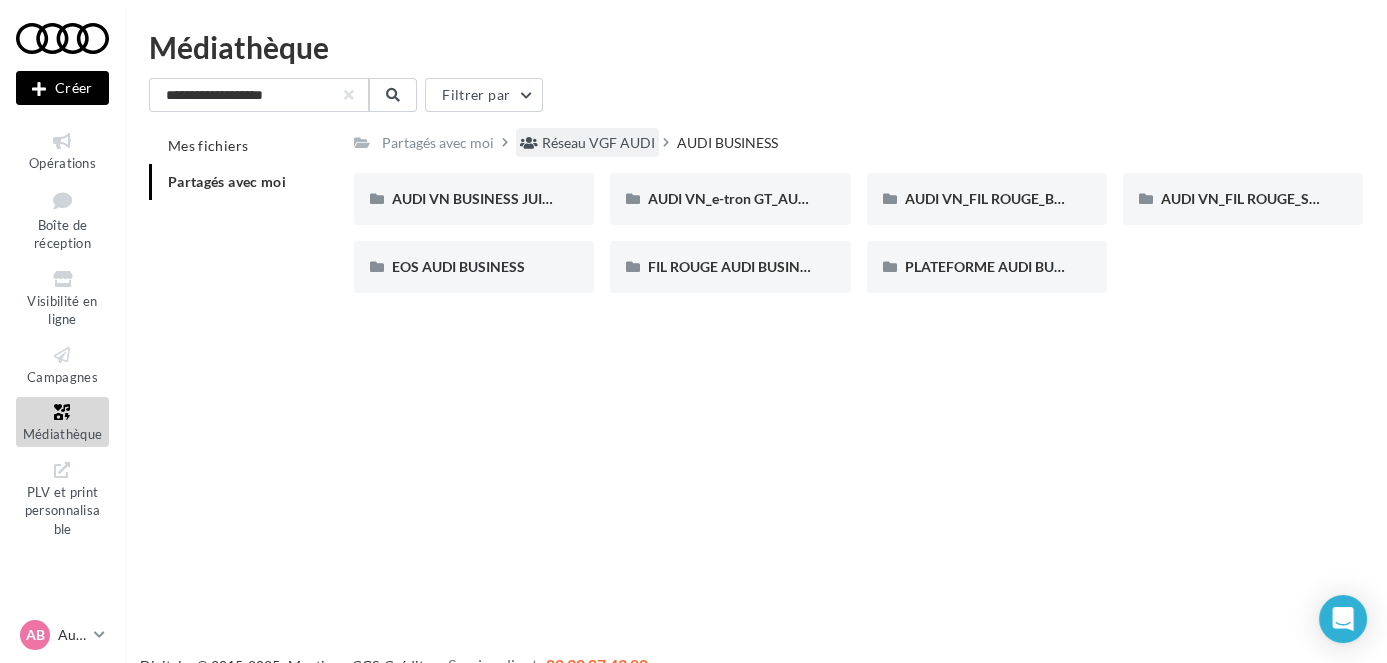 click on "Réseau VGF AUDI" at bounding box center (598, 143) 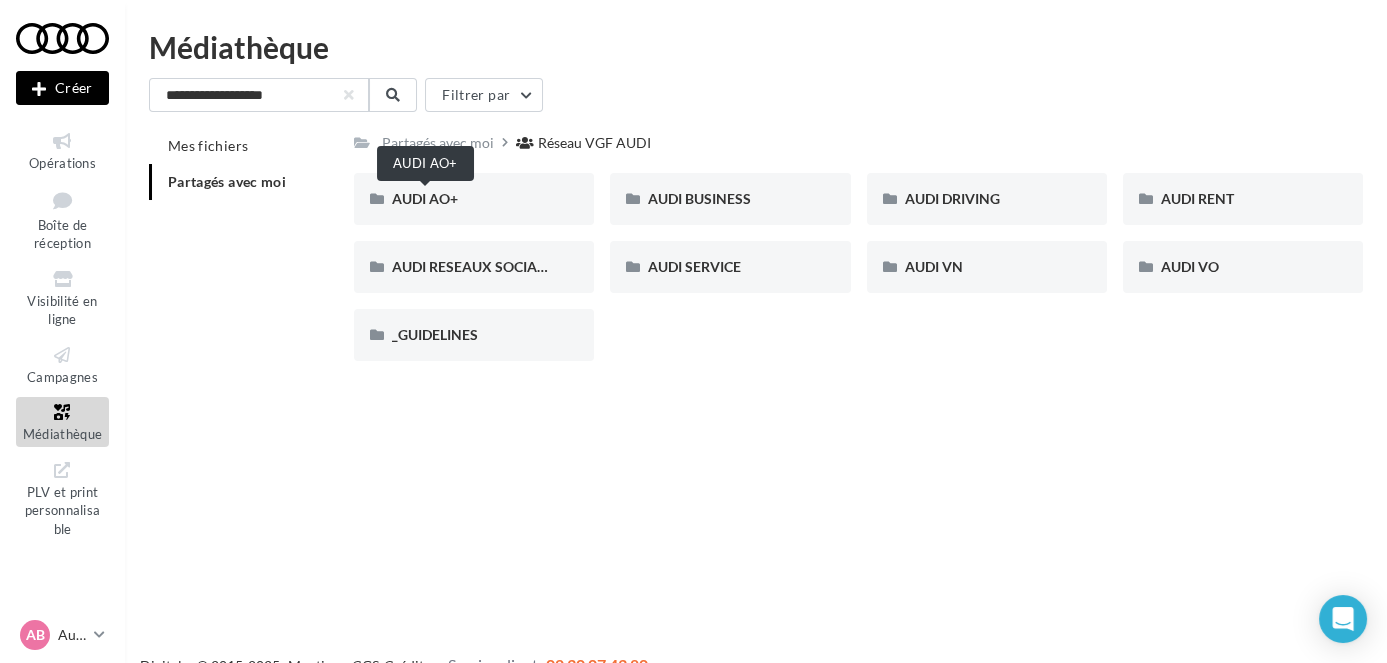 click on "AUDI AO+" at bounding box center (425, 198) 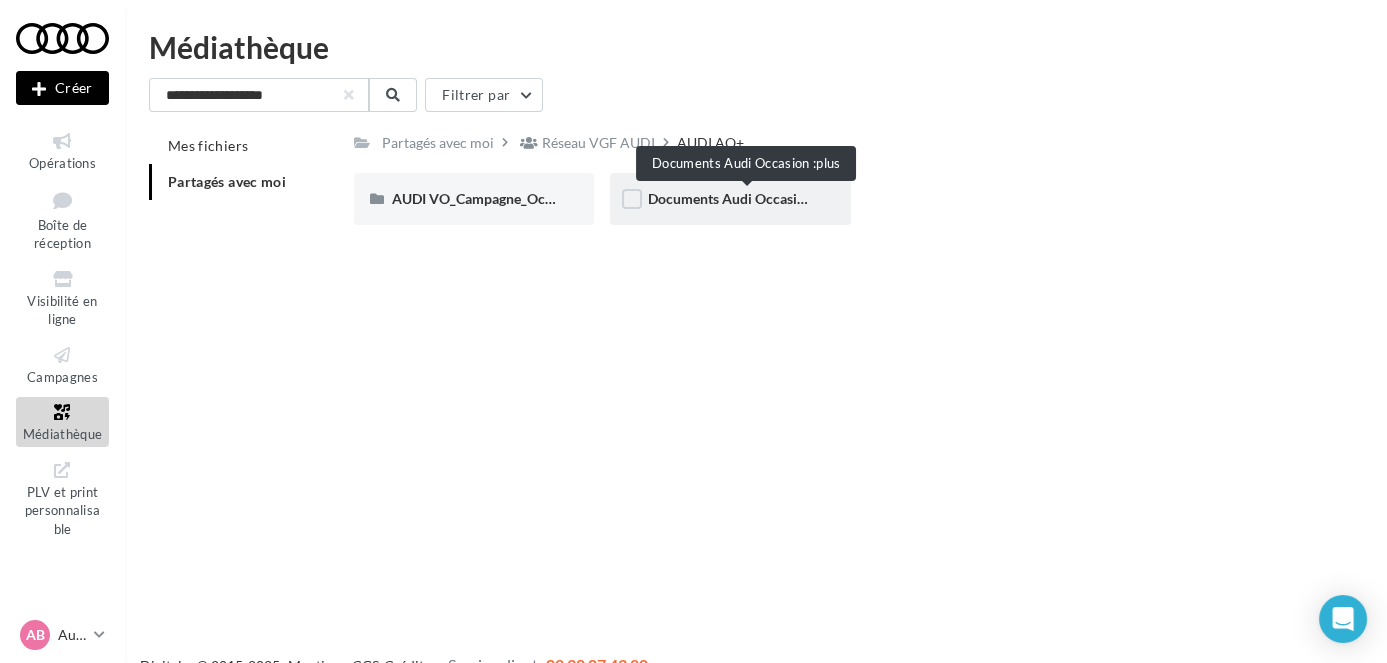click on "Documents Audi Occasion :plus" at bounding box center [747, 198] 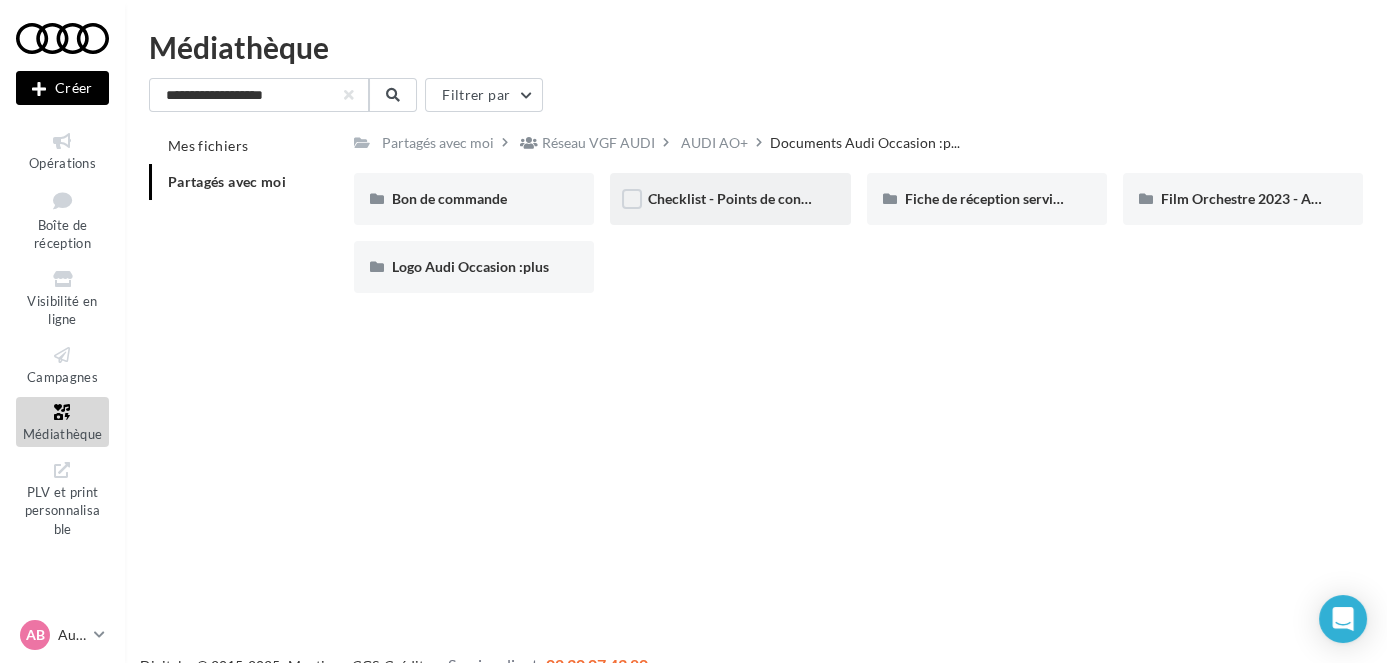 click on "Checklist - Points de contrôle" at bounding box center (474, 199) 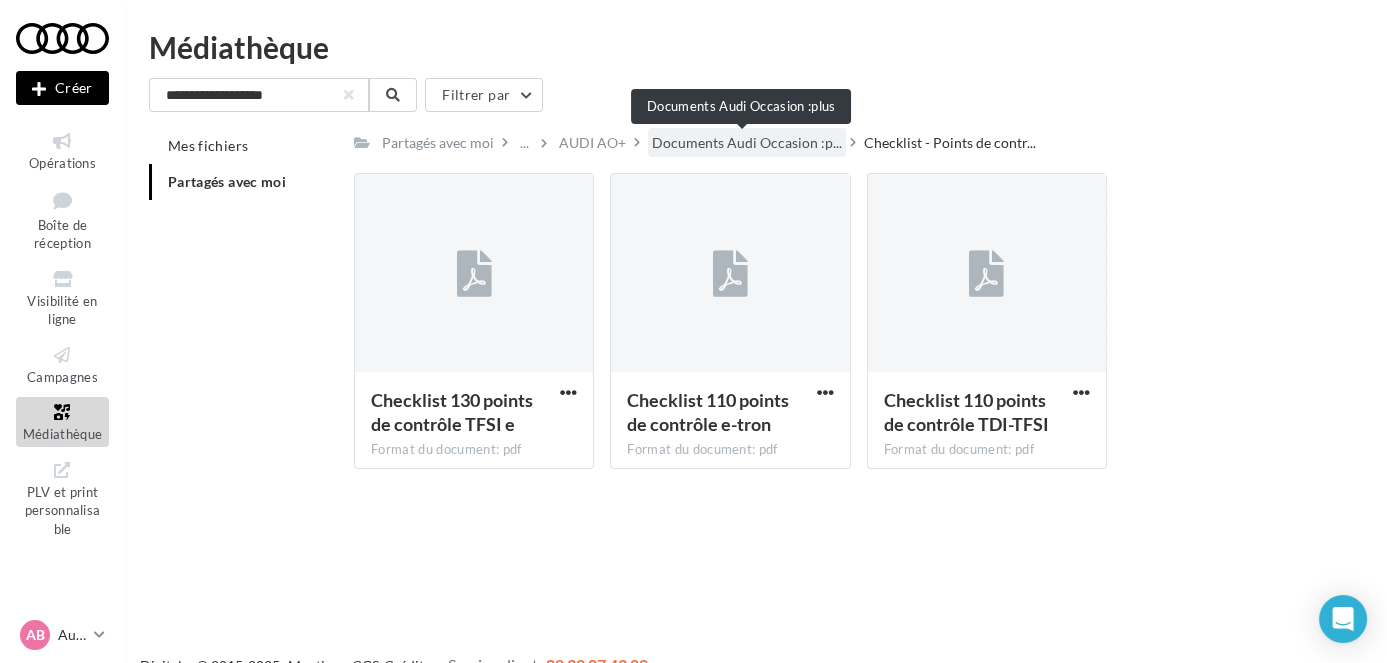 click on "Documents Audi Occasion :p..." at bounding box center (747, 143) 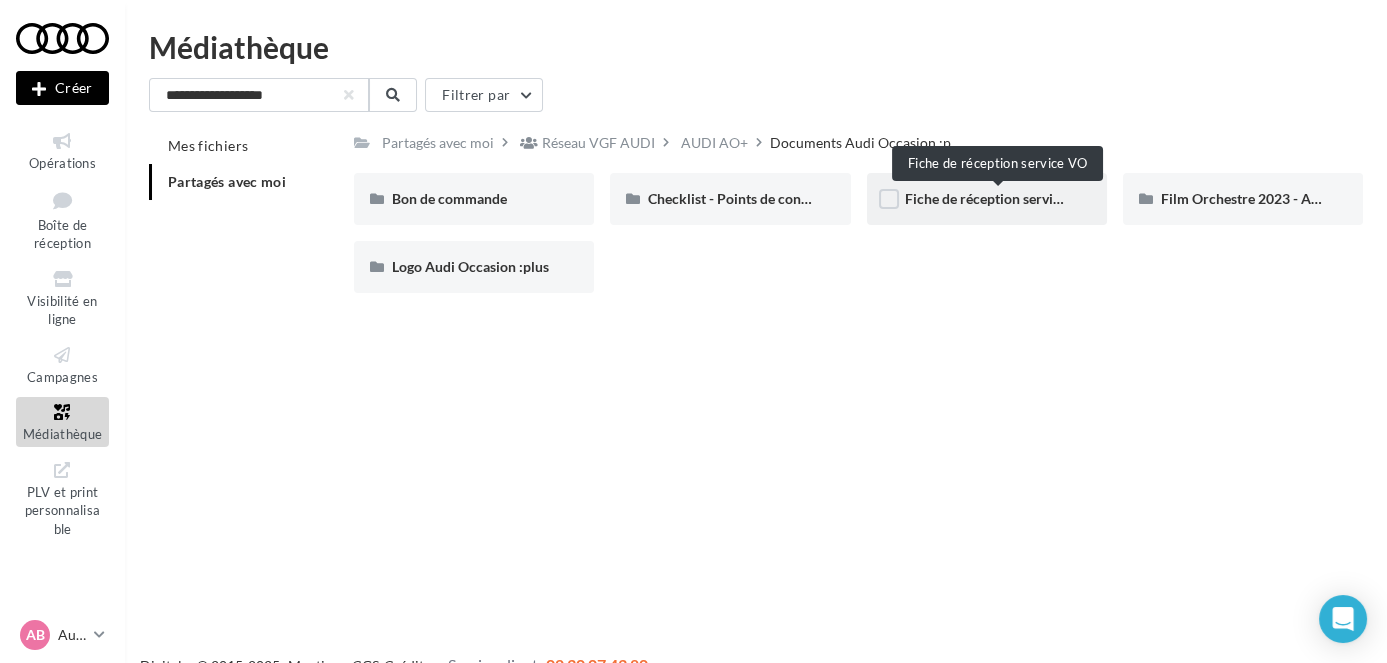 click on "Fiche de réception service VO" at bounding box center (998, 198) 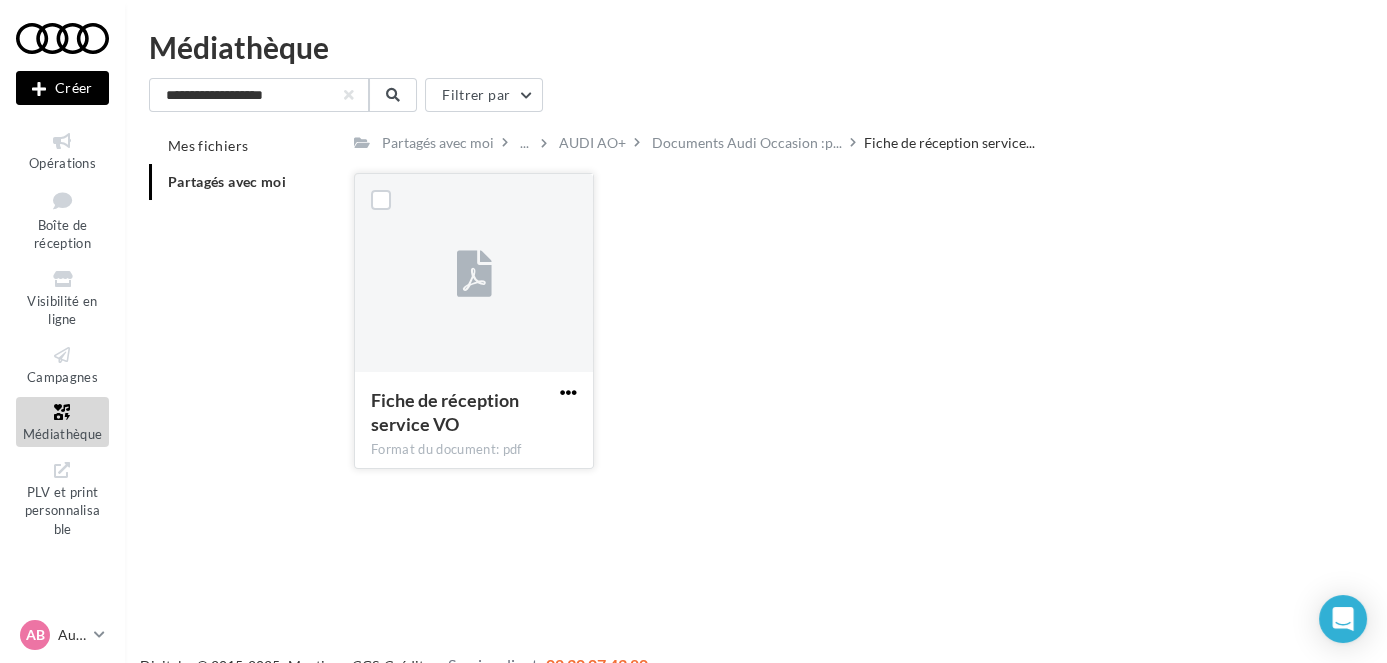 click at bounding box center (568, 392) 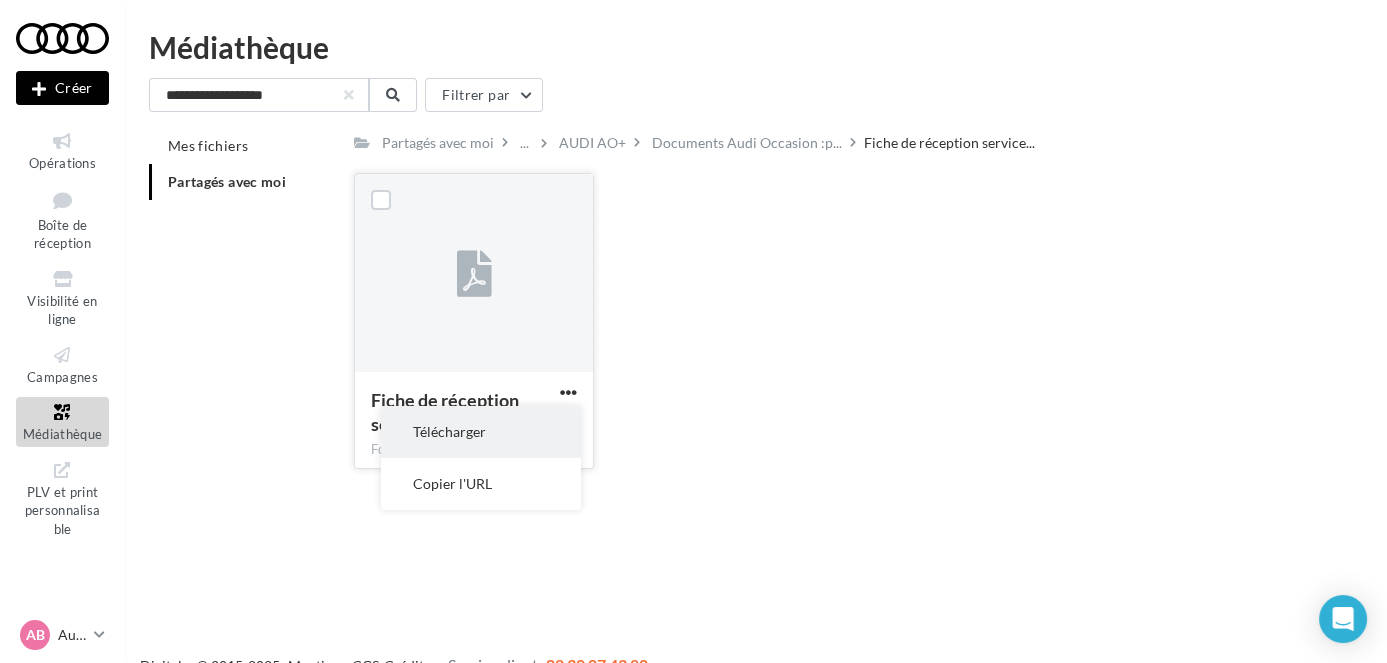 click on "Télécharger" at bounding box center [481, 432] 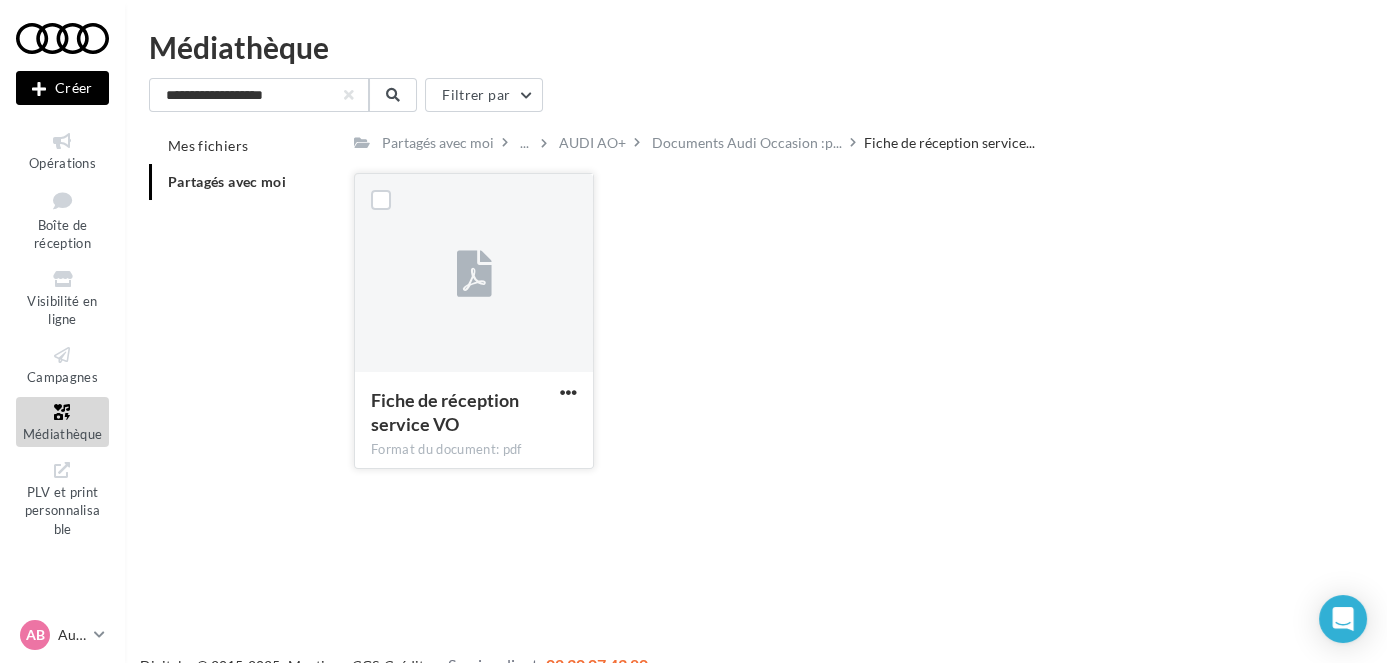 click on "Documents Audi Occasion :p..." at bounding box center [438, 142] 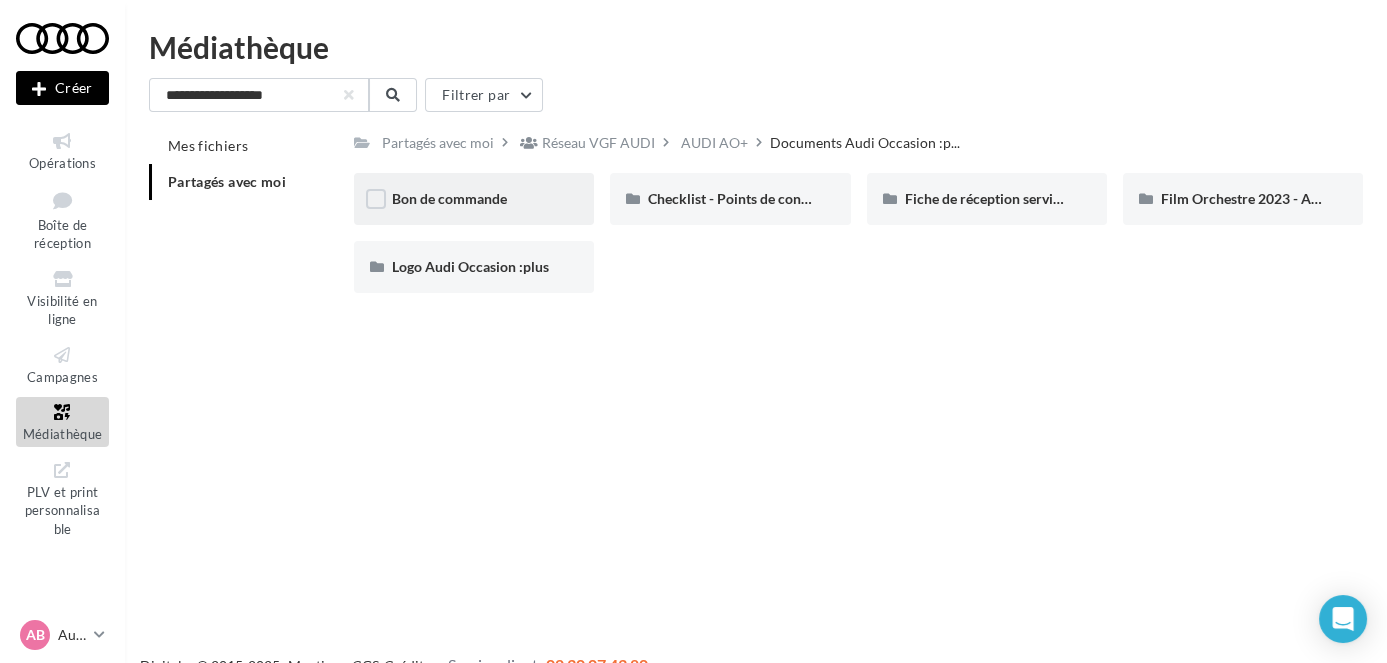 click on "Bon de commande" at bounding box center (474, 199) 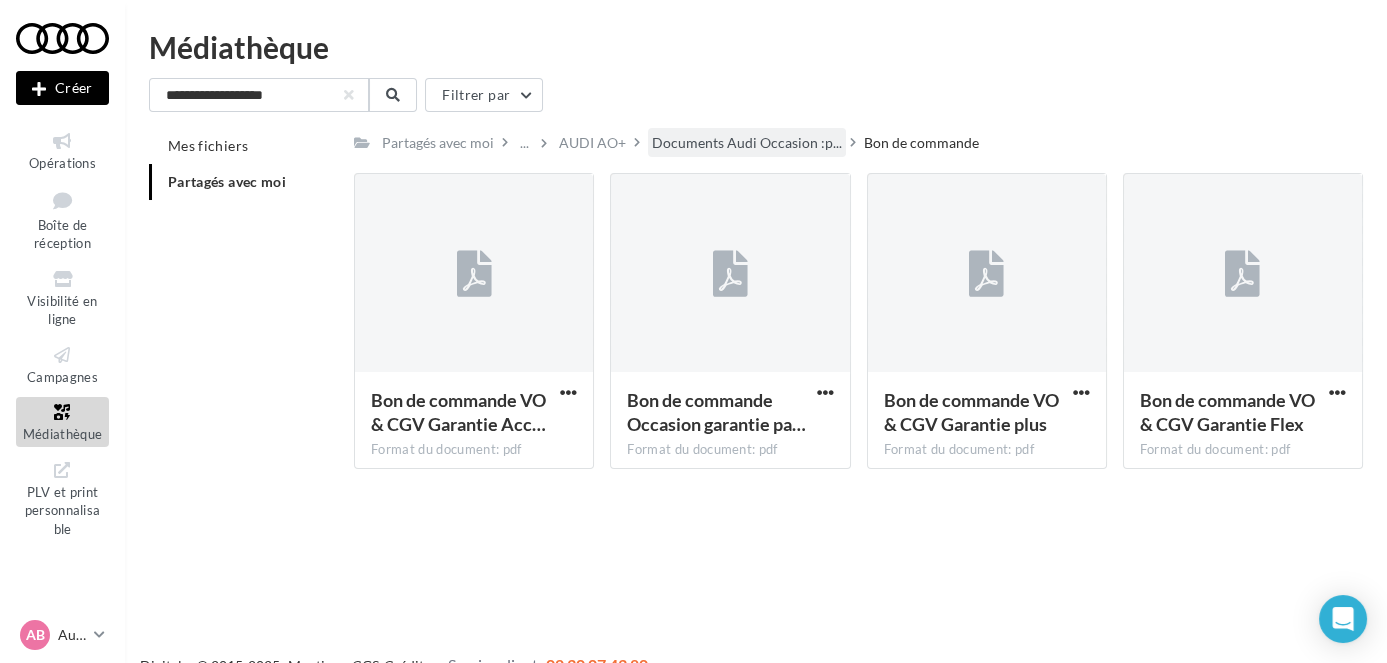 click on "Documents Audi Occasion :p..." at bounding box center [747, 143] 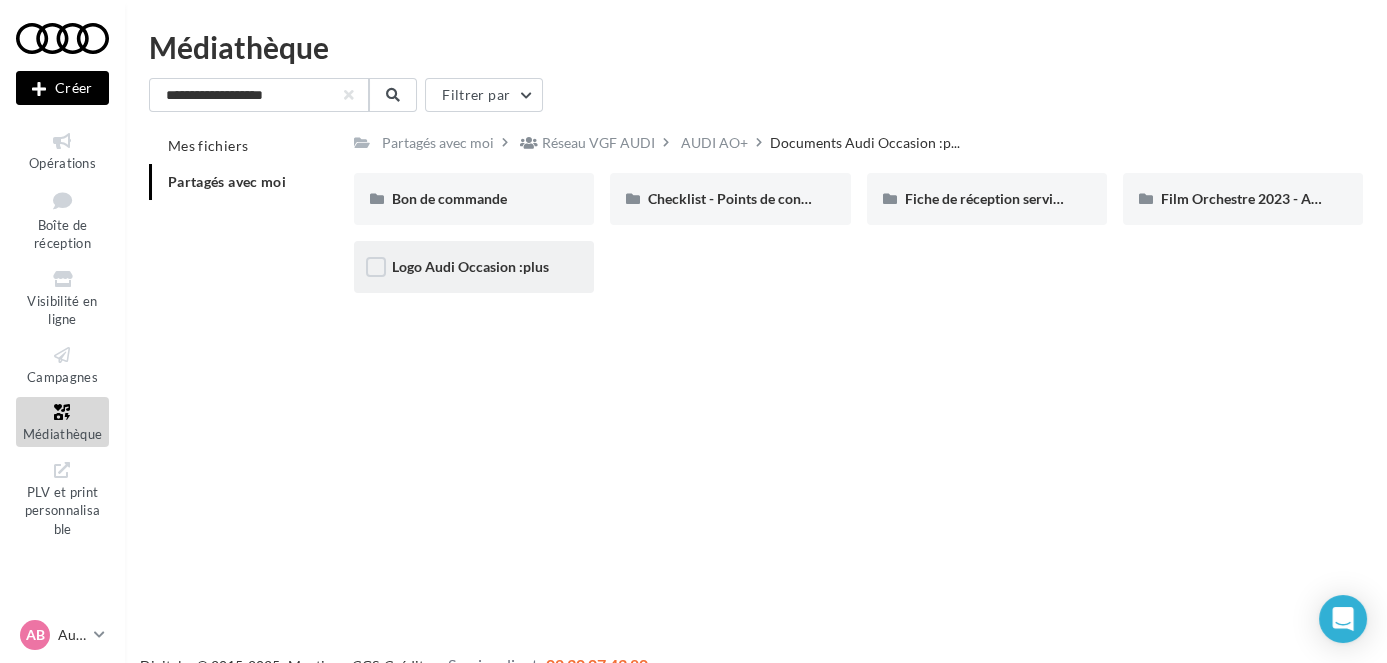 click on "Logo Audi Occasion :plus" at bounding box center [474, 199] 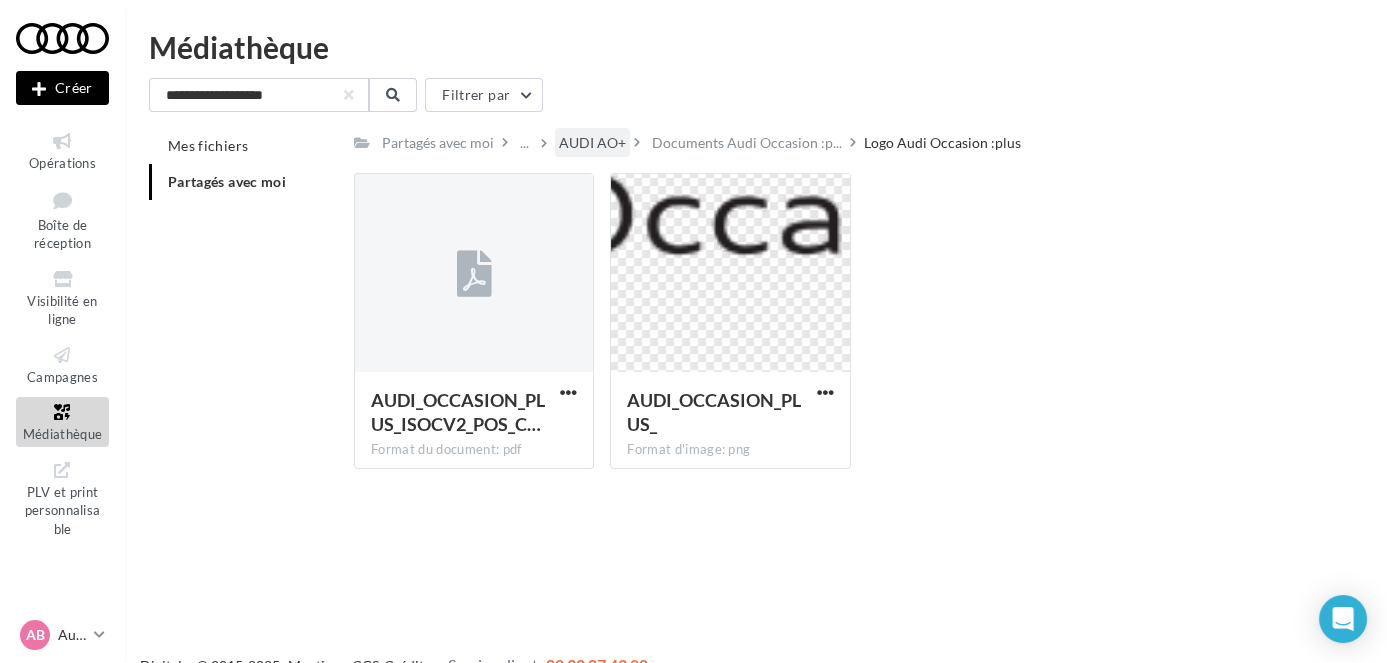 click on "AUDI AO+" at bounding box center [438, 143] 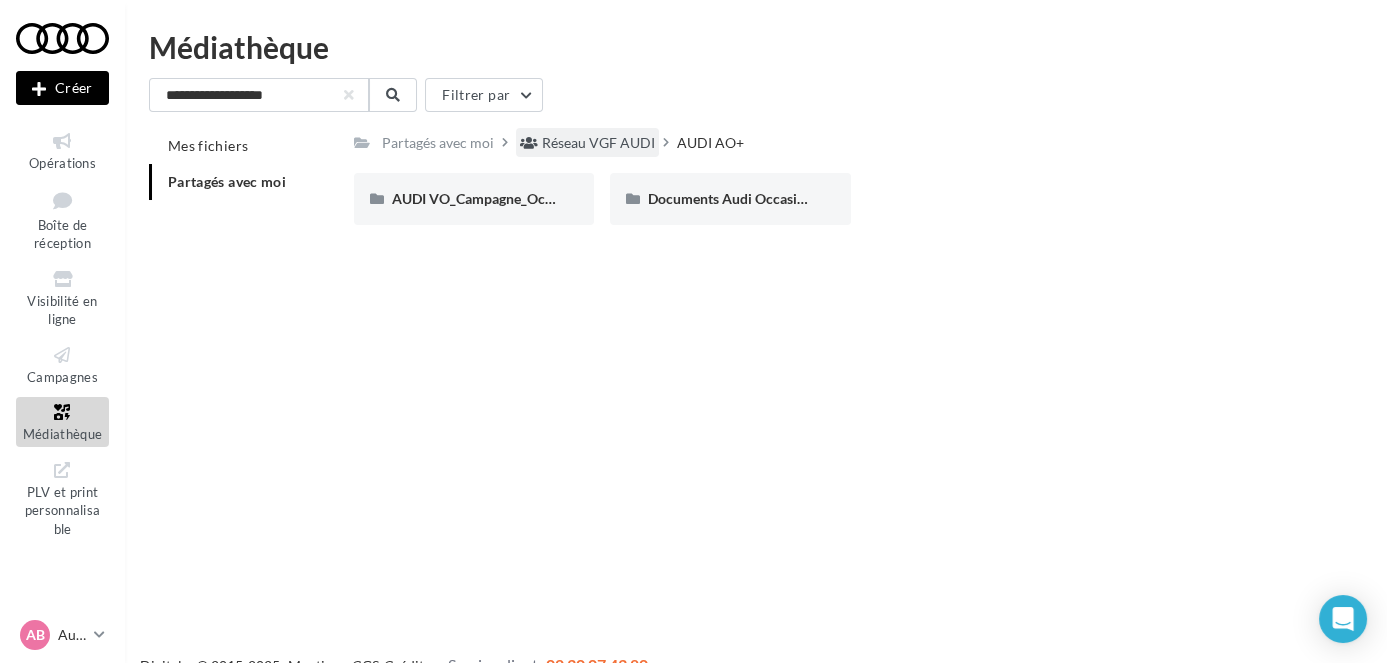 click on "Réseau VGF AUDI" at bounding box center [438, 142] 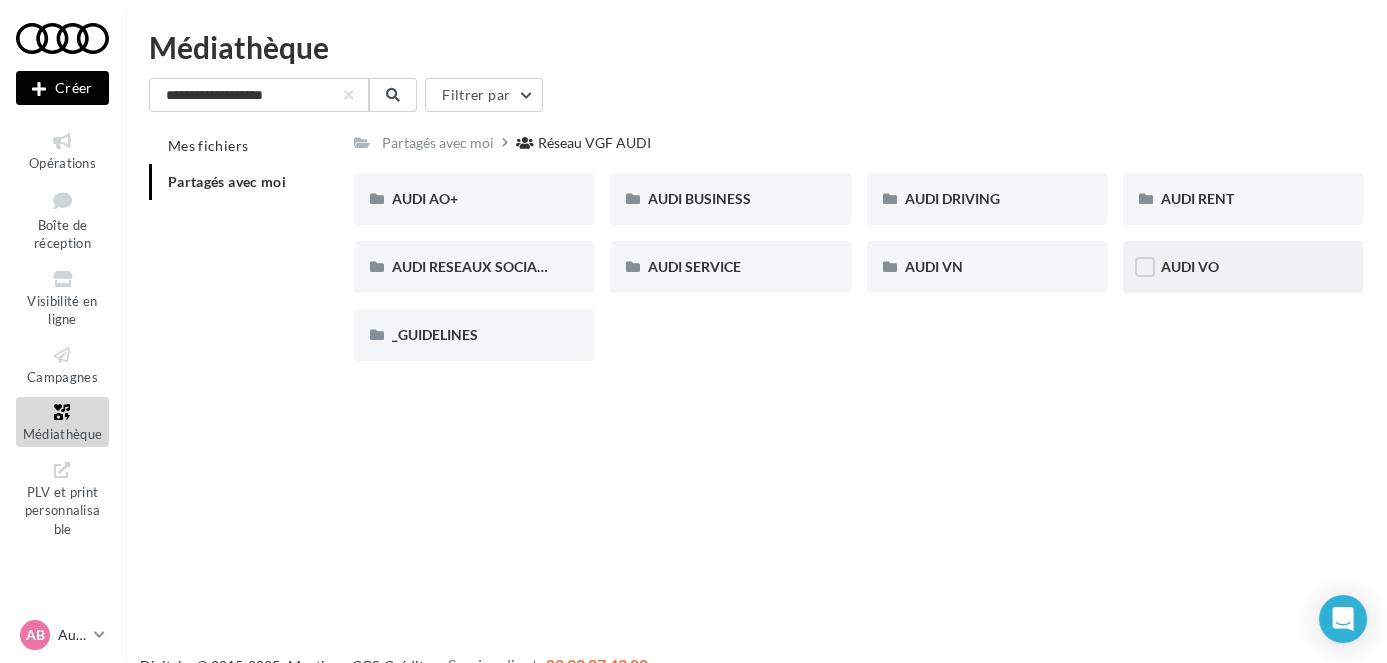 click on "AUDI VO" at bounding box center (474, 199) 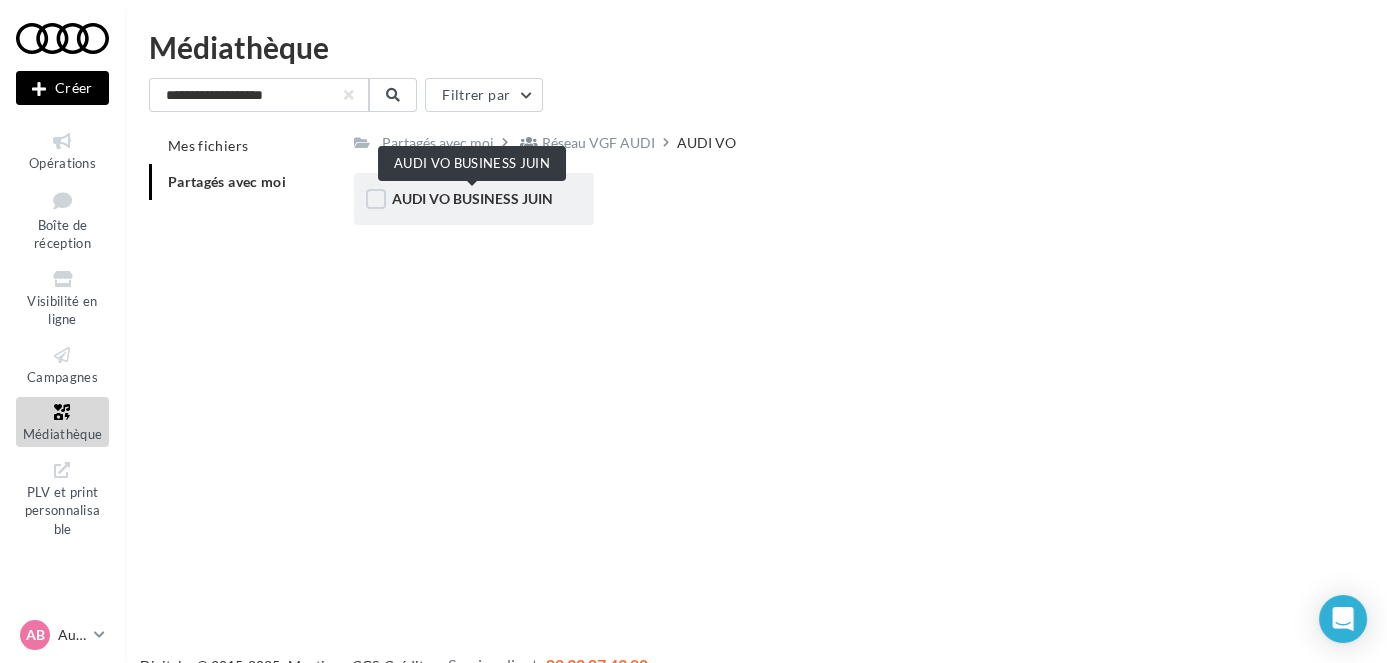 click on "AUDI VO BUSINESS JUIN" at bounding box center (472, 198) 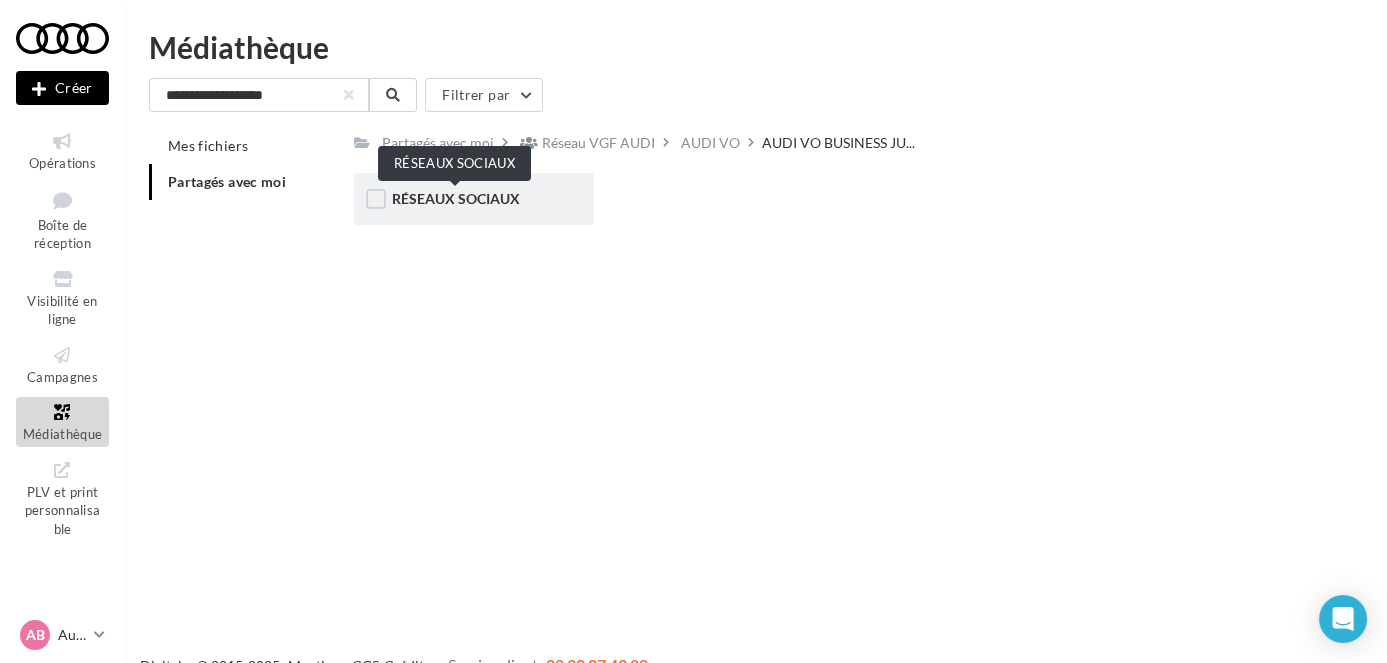 click on "RÉSEAUX SOCIAUX" at bounding box center [456, 198] 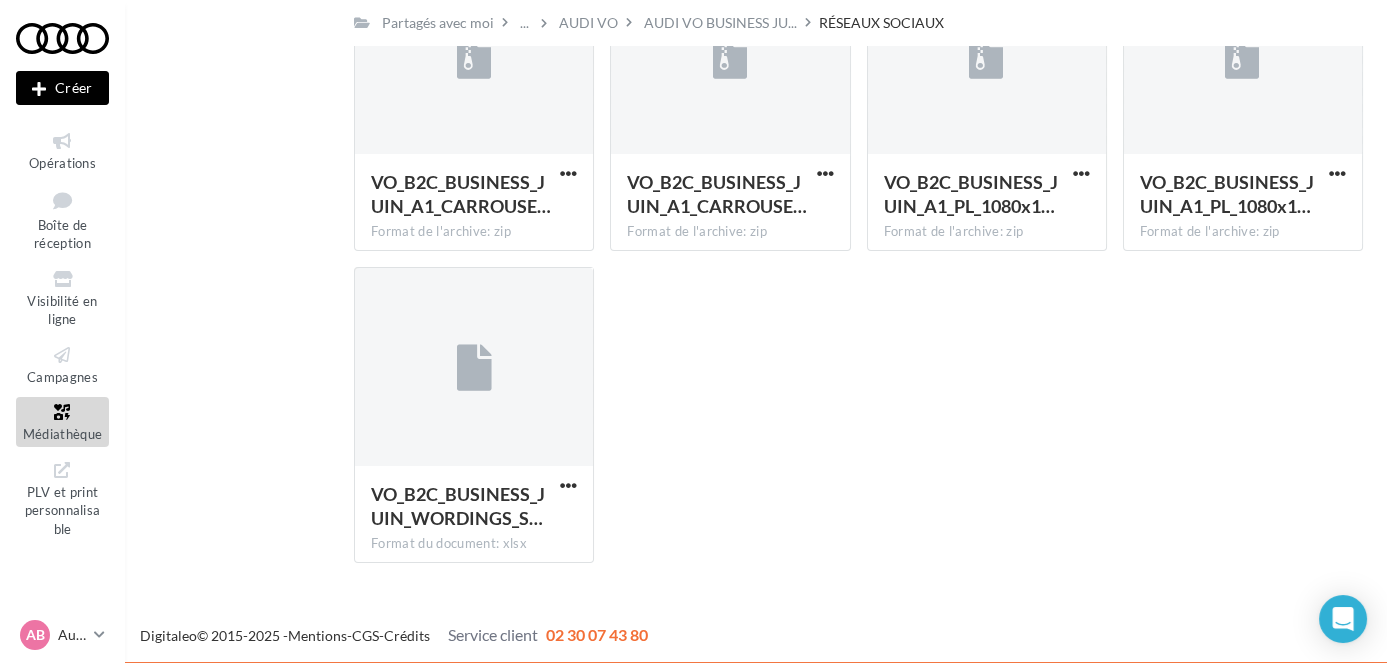 scroll, scrollTop: 0, scrollLeft: 0, axis: both 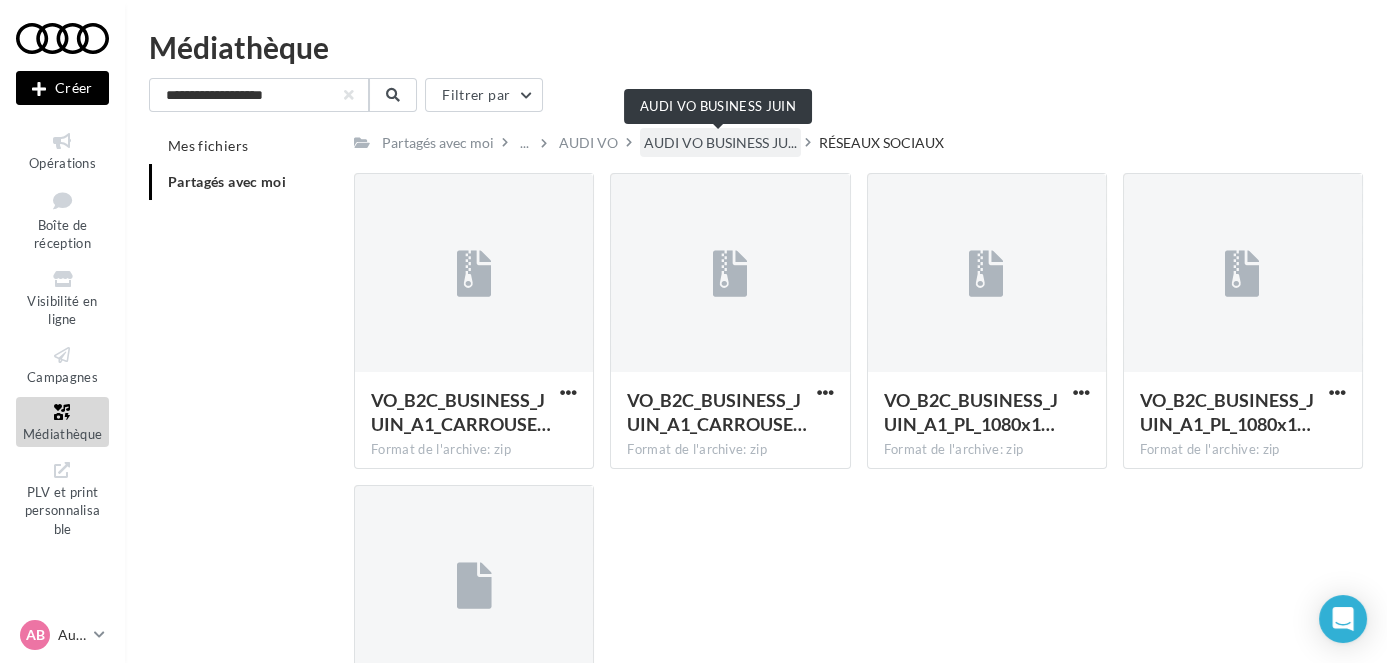 click on "AUDI VO BUSINESS JU..." at bounding box center (720, 143) 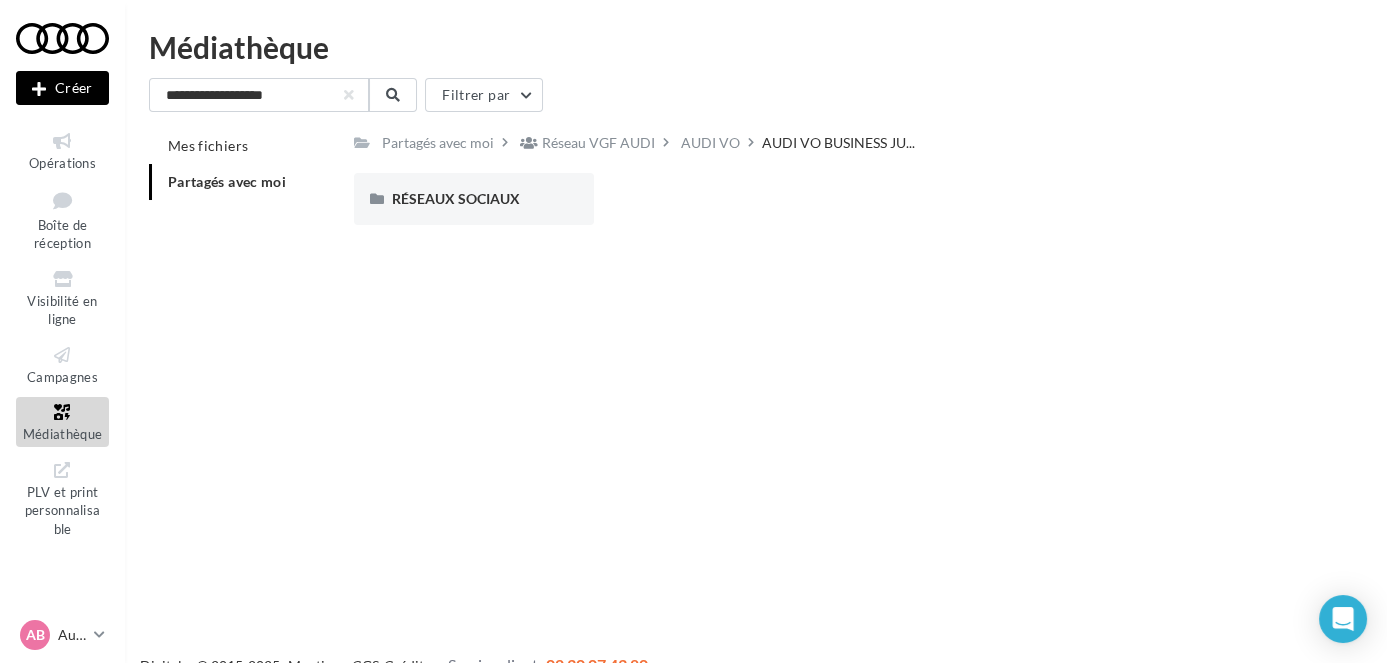 click on "Partagés avec moi              Réseau VGF AUDI          AUDI VO        AUDI VO BUSINESS JU...                  Rs           Partagé par  Réseau VGF AUDI
RÉSEAUX SOCIAUX            RÉSEAUX SOCIAUX" at bounding box center [858, 184] 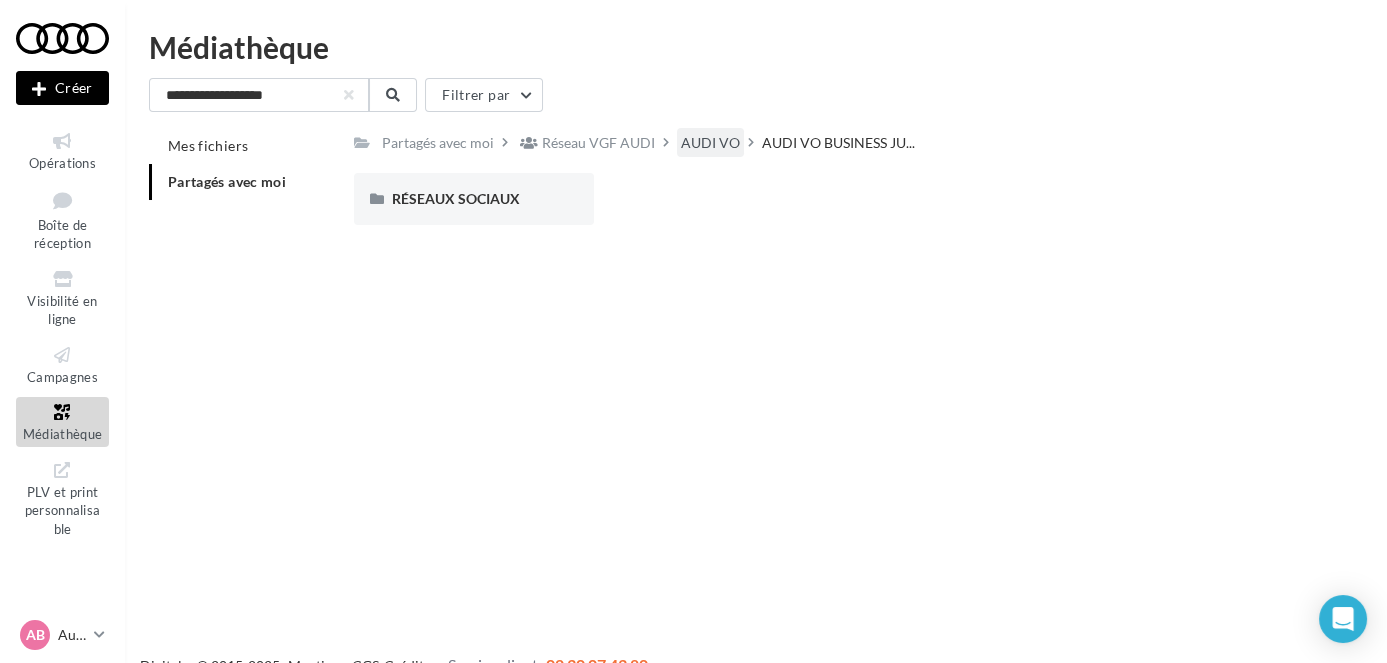 click on "AUDI VO" at bounding box center (438, 143) 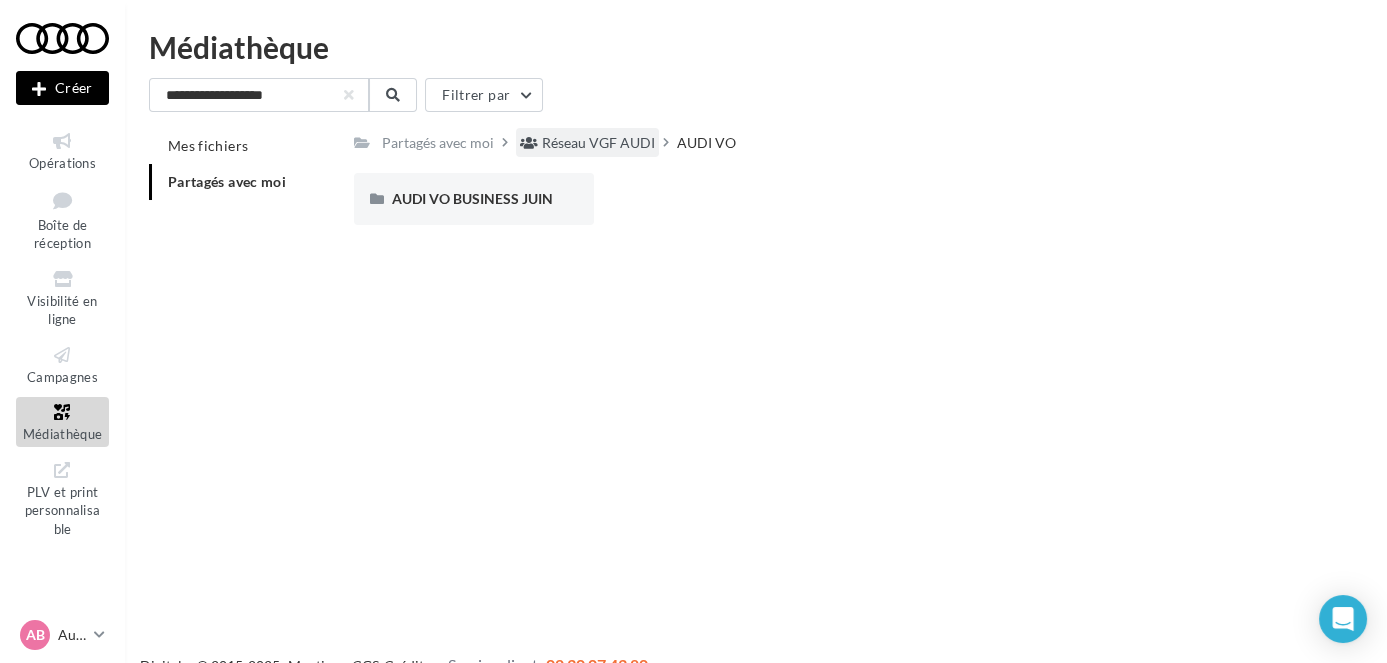 click on "Réseau VGF AUDI" at bounding box center [438, 142] 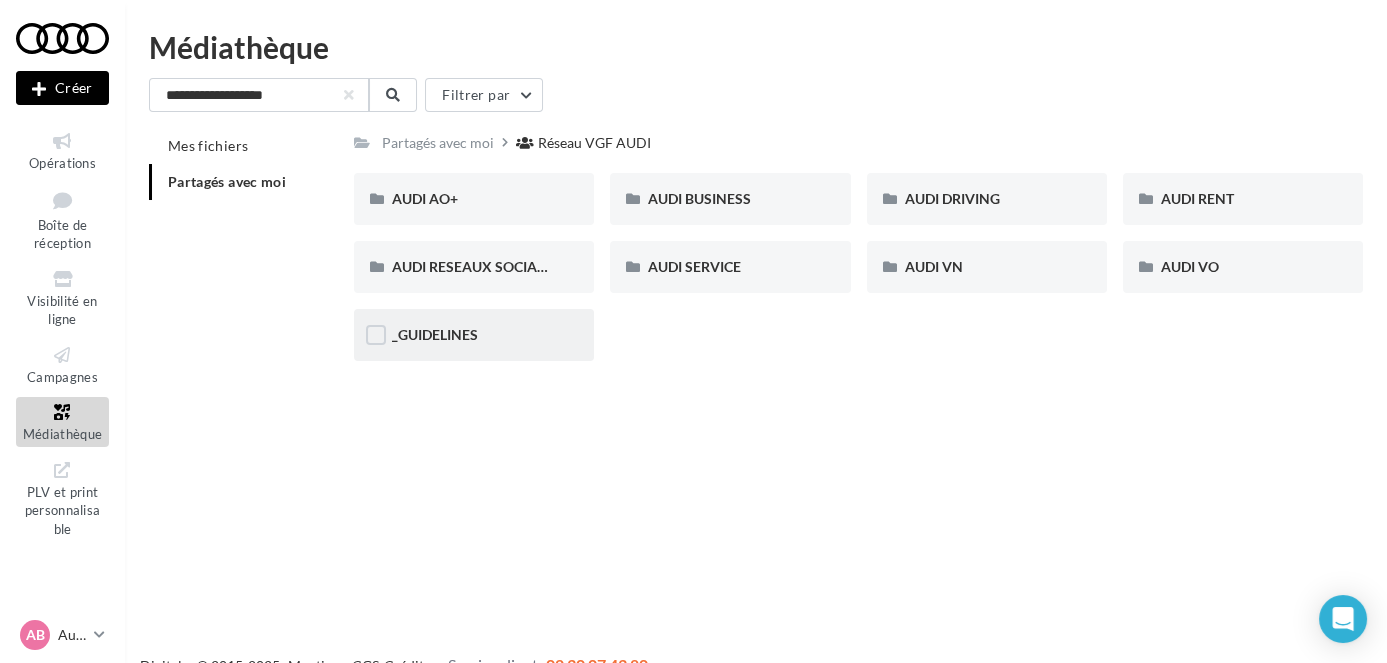 click on "_GUIDELINES" at bounding box center (474, 199) 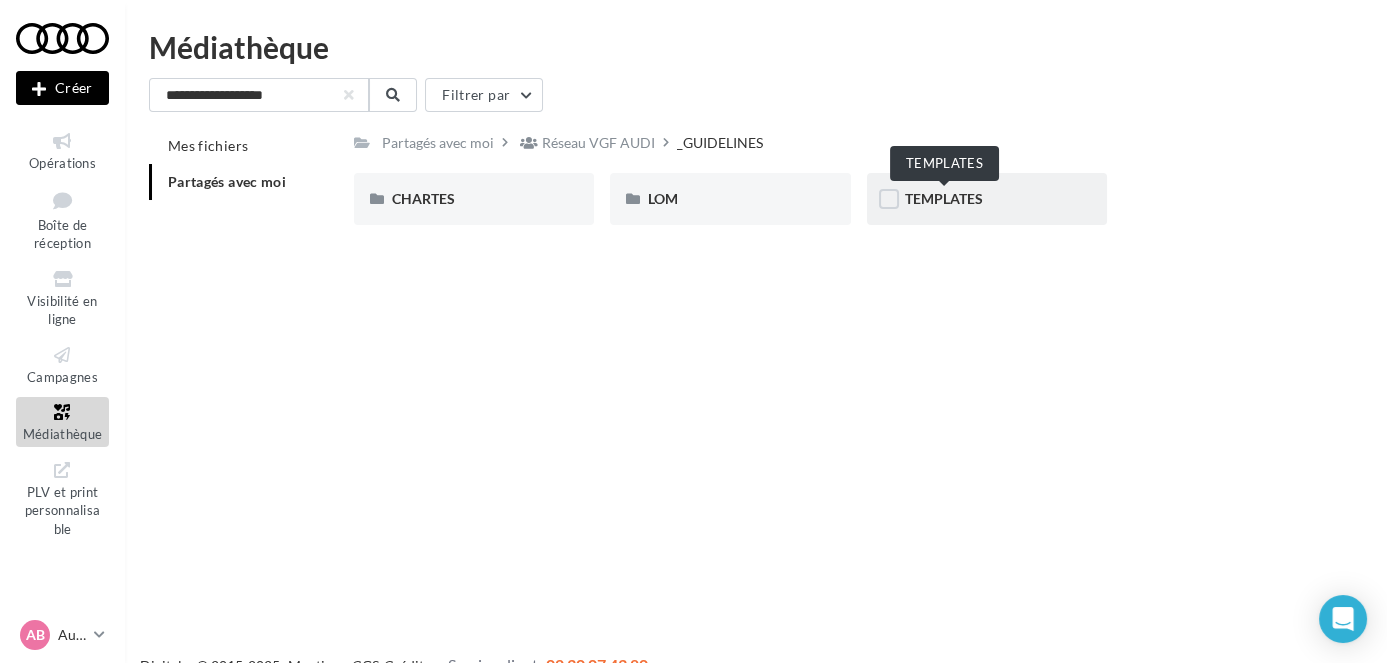 click on "TEMPLATES" at bounding box center (944, 198) 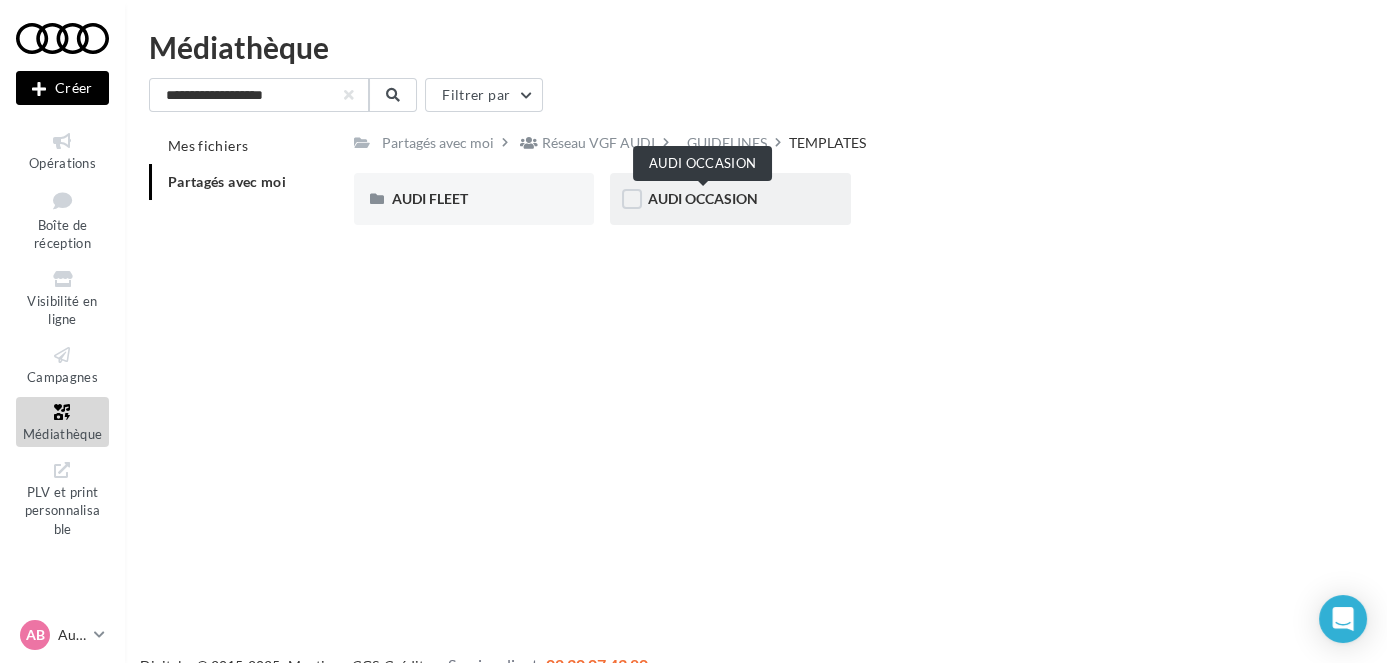 click on "AUDI OCCASION" at bounding box center [703, 198] 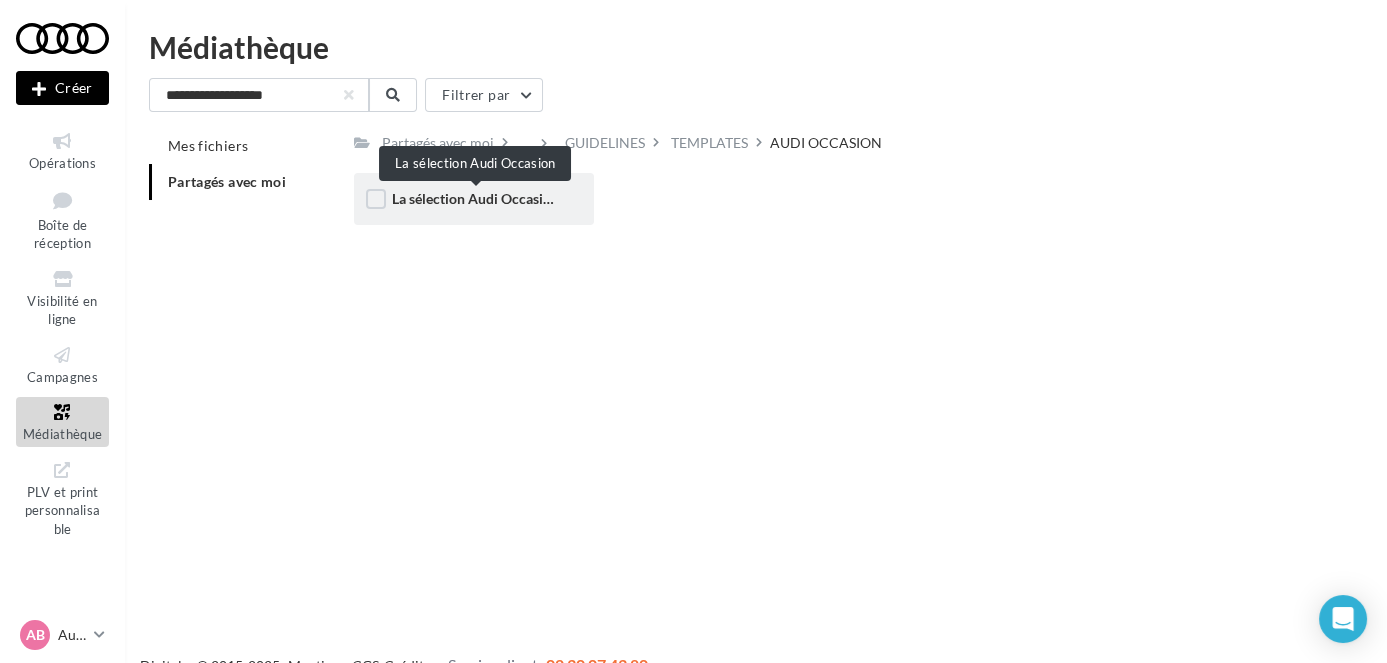 click on "La sélection Audi Occasion" at bounding box center (475, 198) 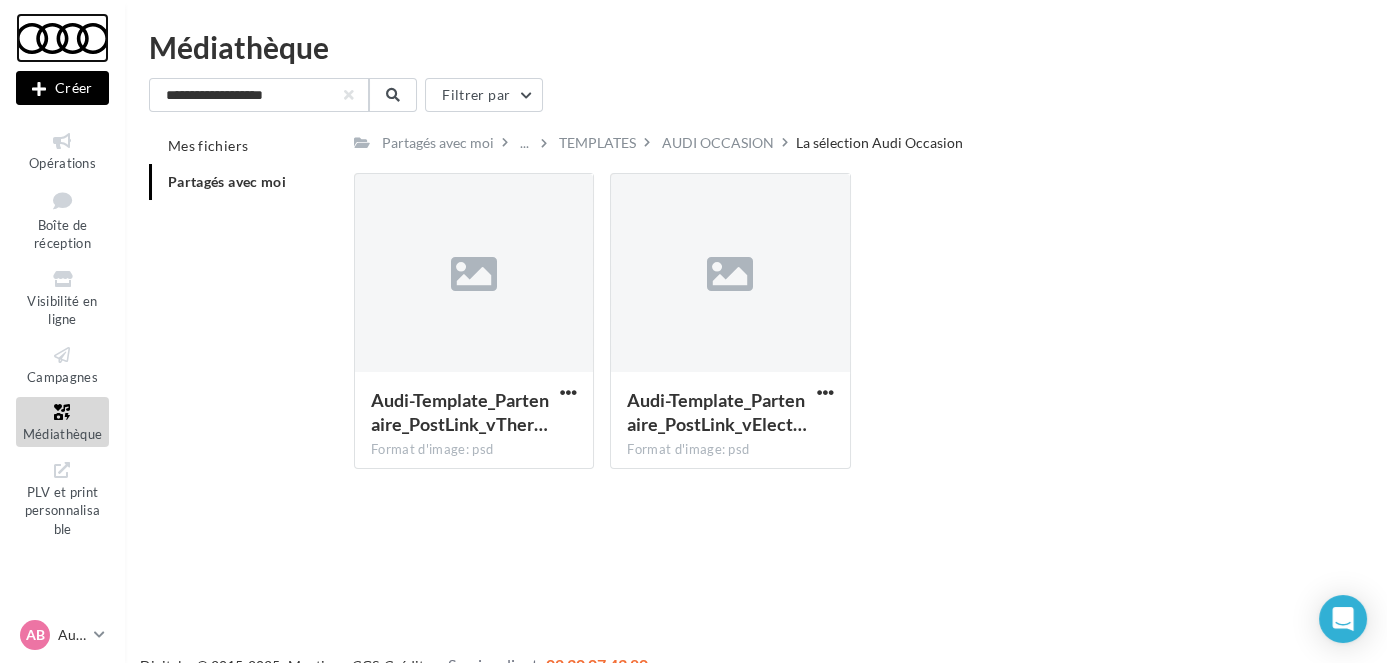 click at bounding box center [62, 38] 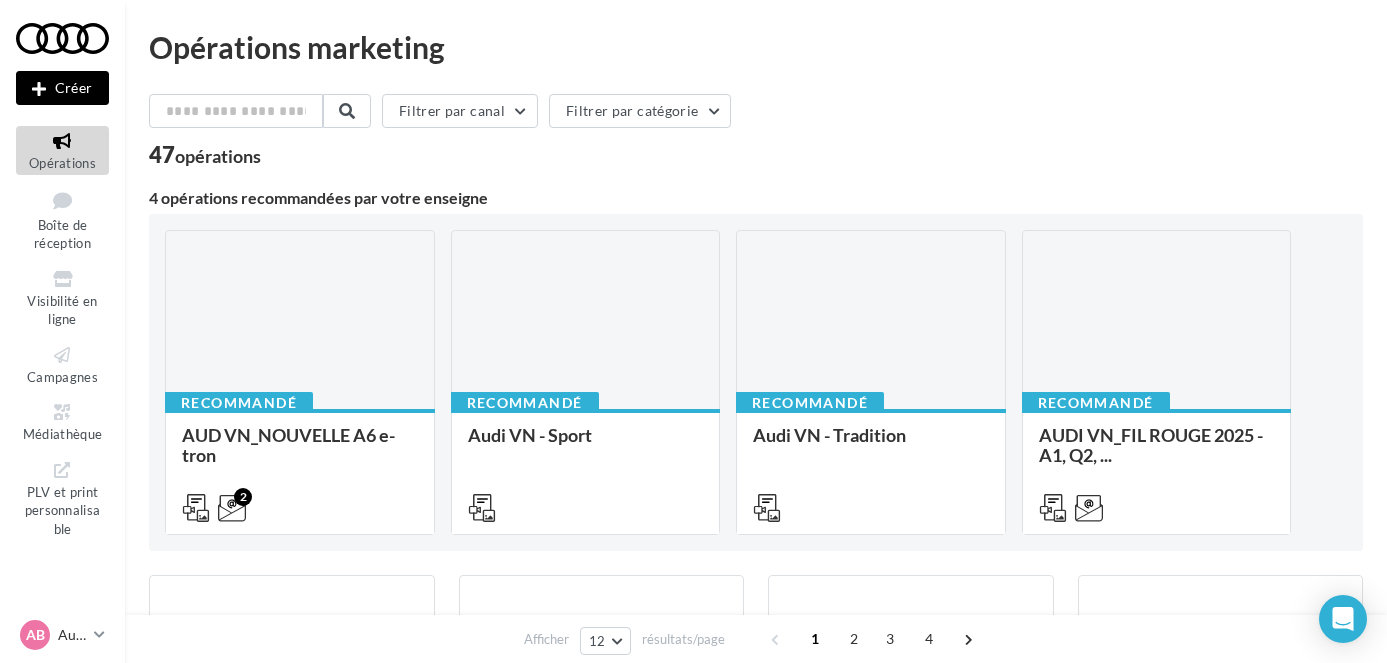 scroll, scrollTop: 0, scrollLeft: 0, axis: both 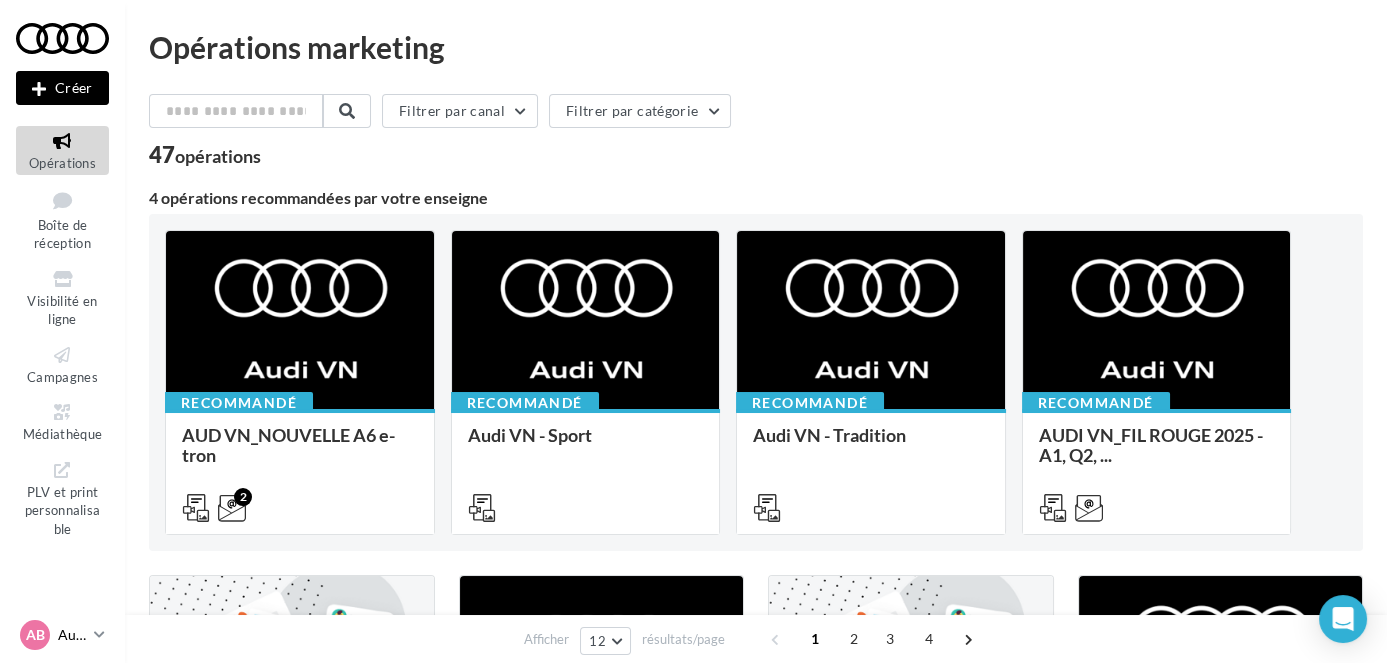 click on "AB     Audi BRIVE LA GAILLARDE   audi-briv-lab" at bounding box center [62, 635] 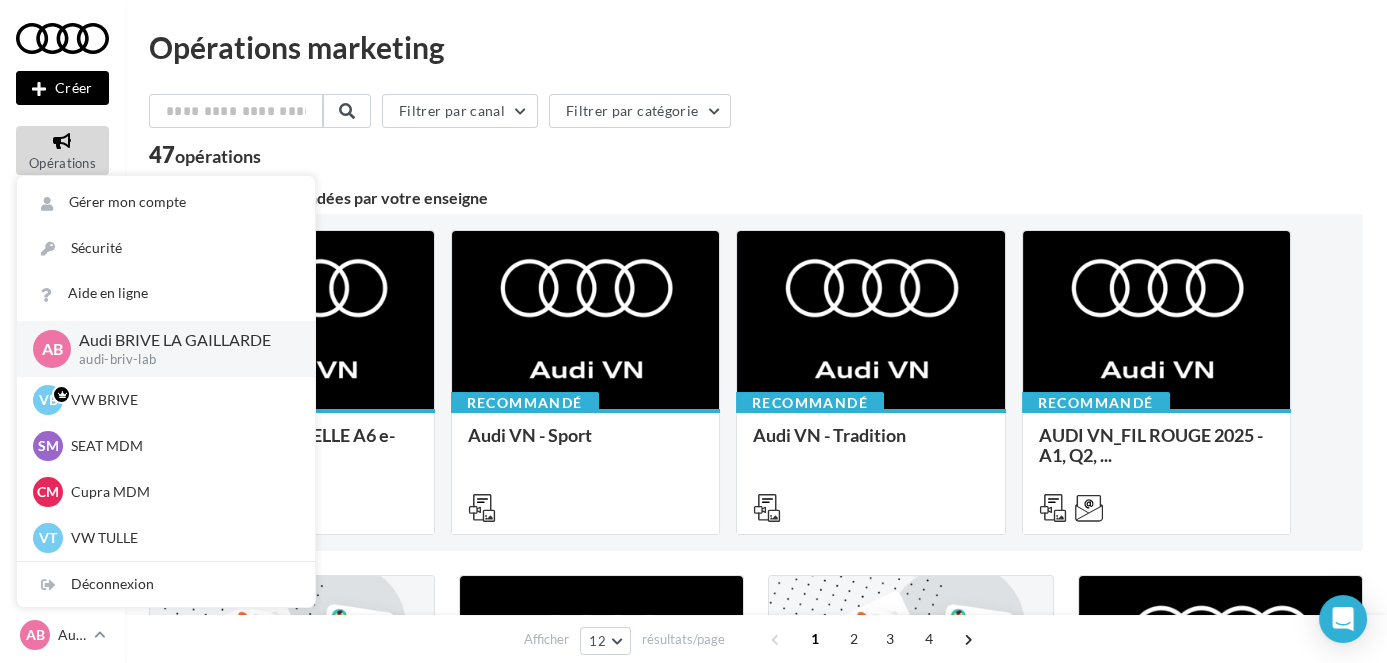 scroll, scrollTop: 184, scrollLeft: 0, axis: vertical 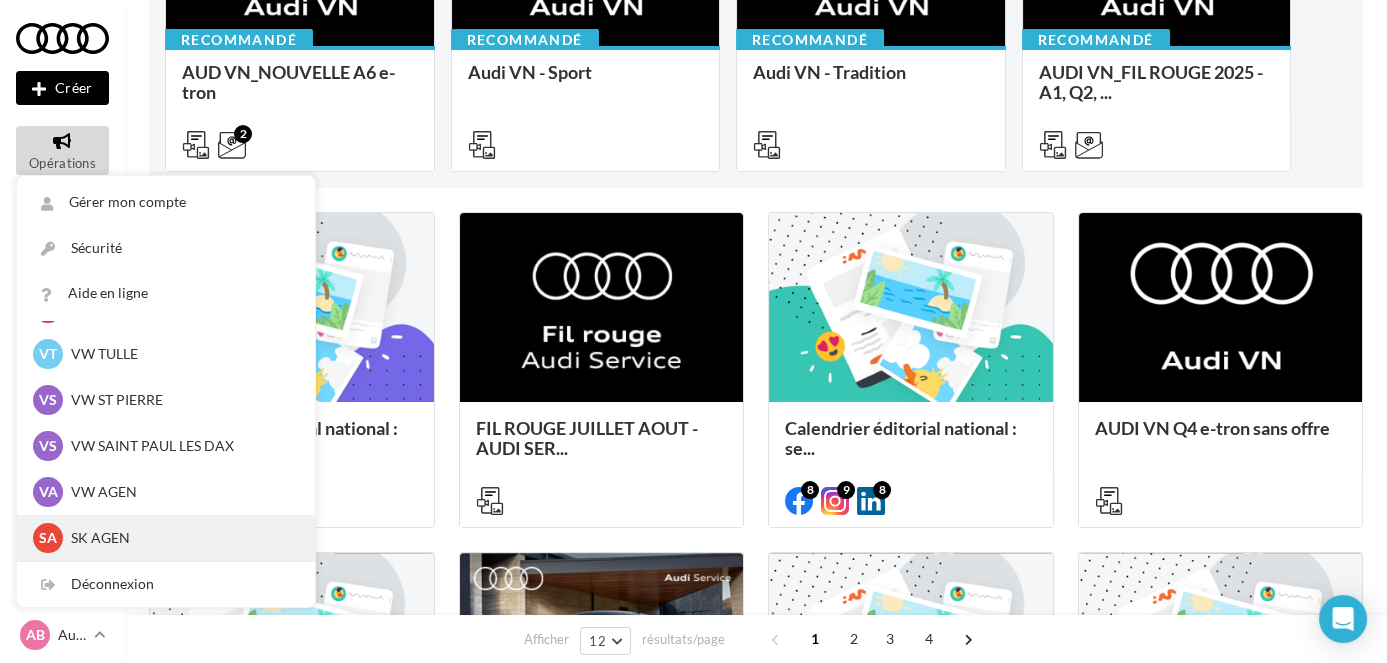click on "SK AGEN" at bounding box center (181, 216) 